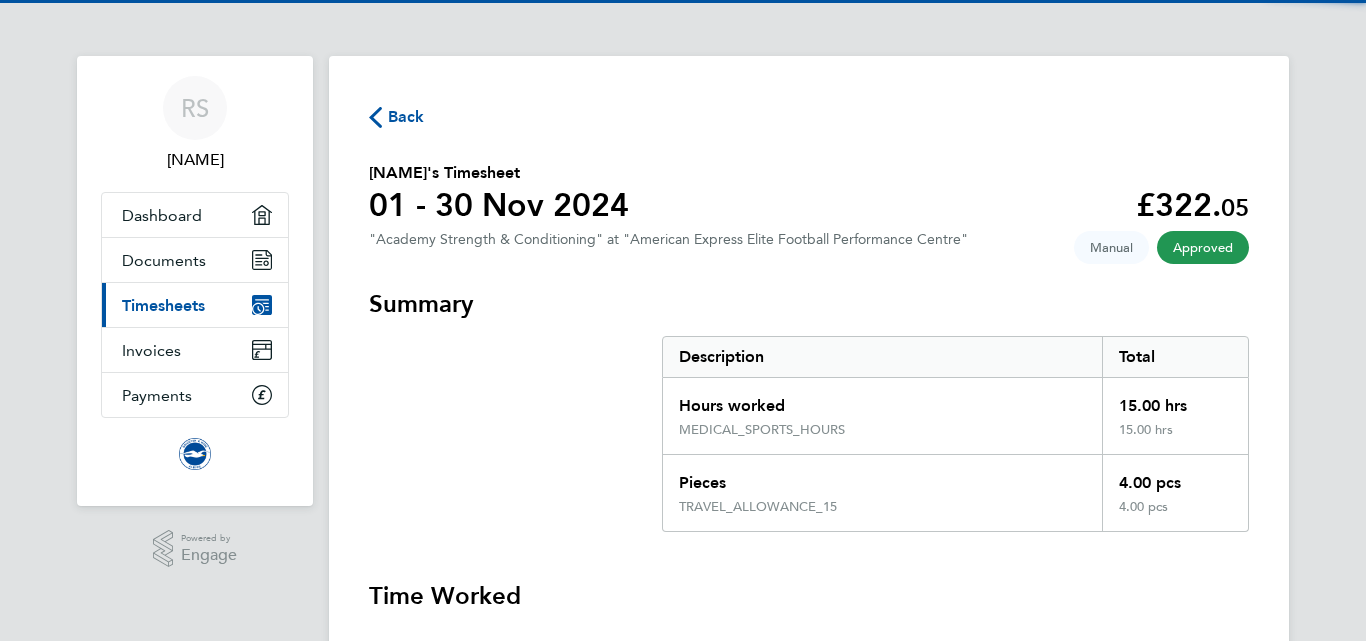 scroll, scrollTop: 0, scrollLeft: 0, axis: both 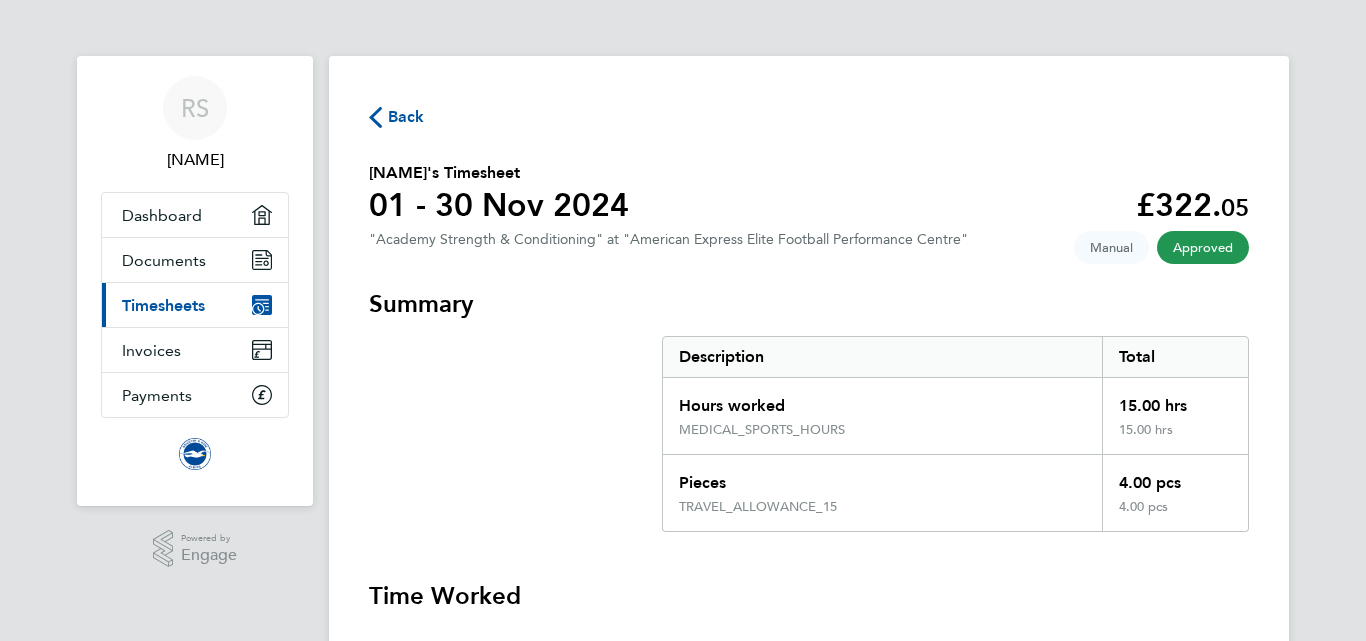 drag, startPoint x: 345, startPoint y: 118, endPoint x: 376, endPoint y: 118, distance: 31 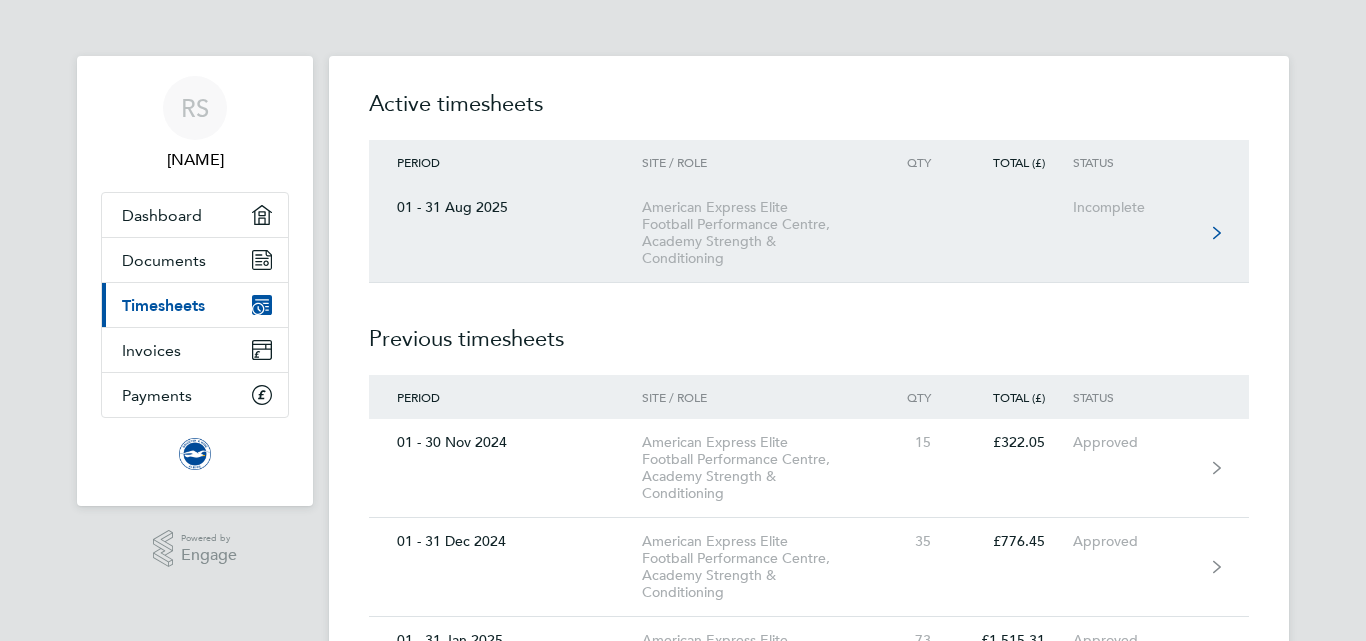 click on "01 - 31 Aug 2025 American Express Elite Football Performance Centre, Academy Strength & Conditioning  Incomplete" 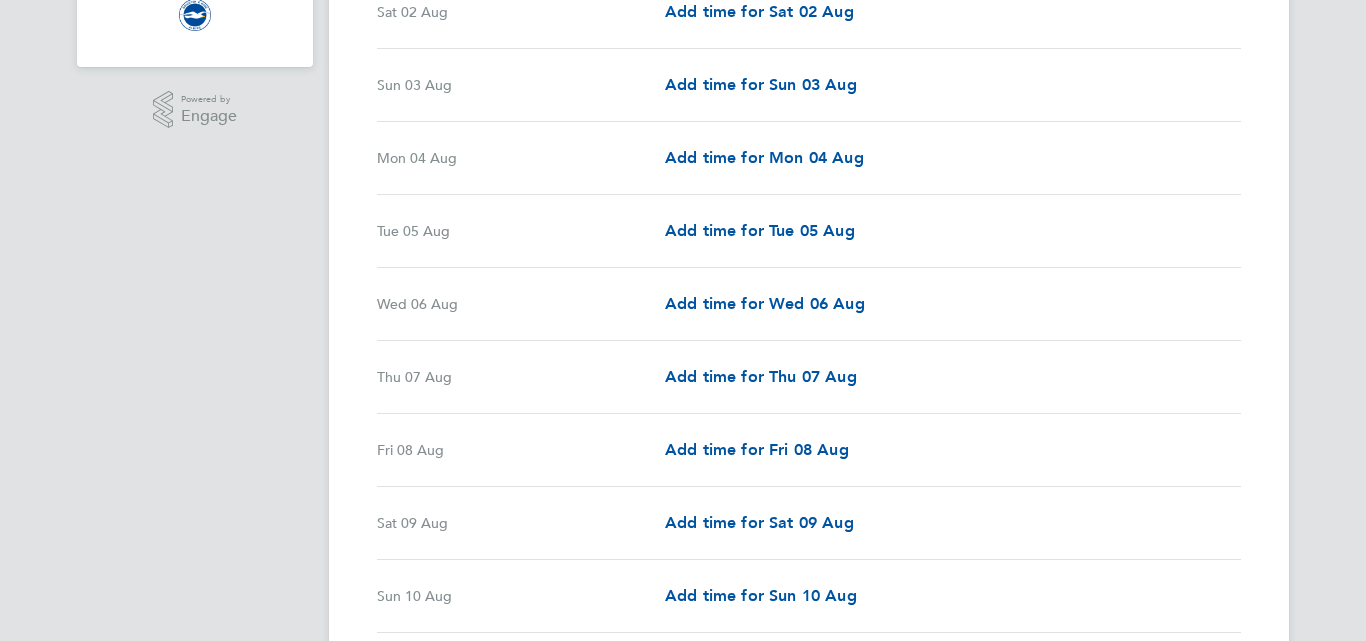 scroll, scrollTop: 400, scrollLeft: 0, axis: vertical 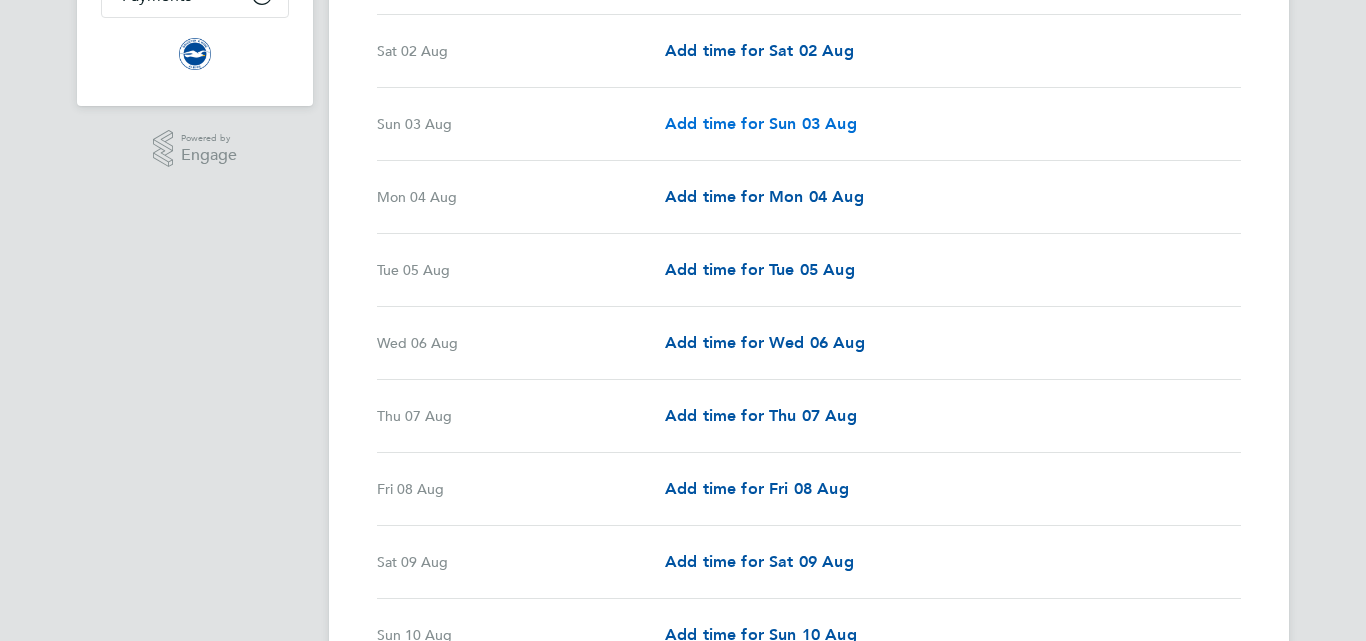 click on "Add time for Sun 03 Aug" at bounding box center (761, 123) 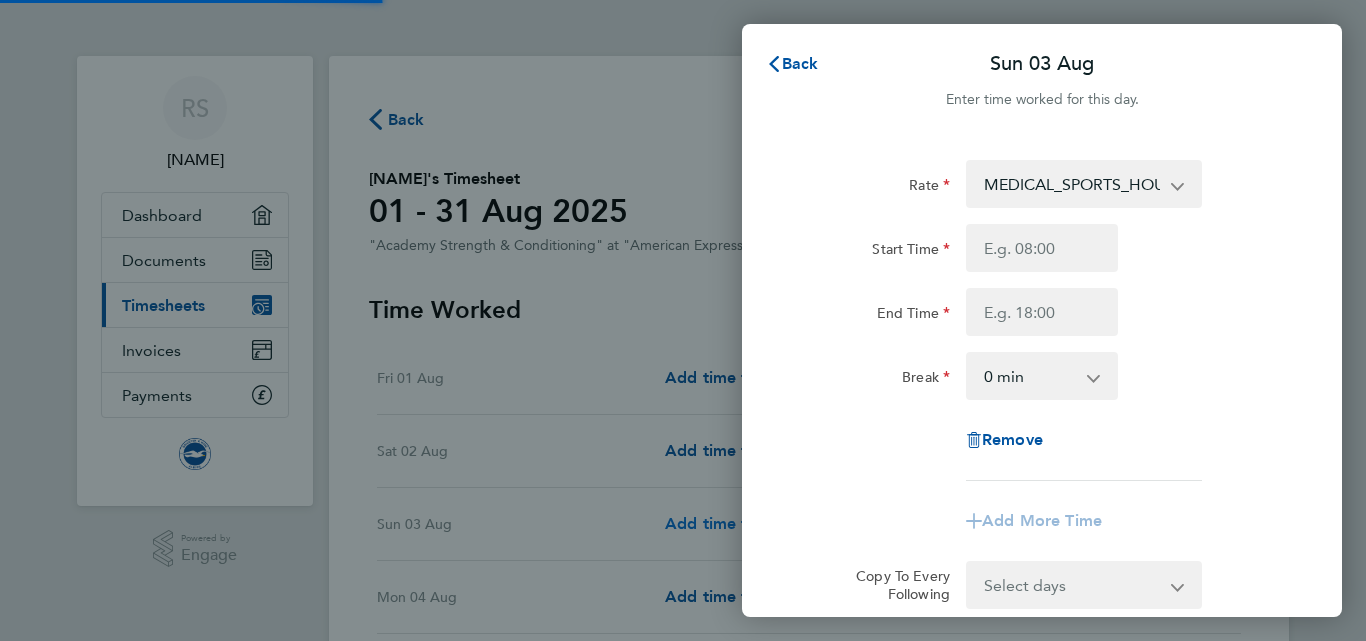 scroll, scrollTop: 0, scrollLeft: 0, axis: both 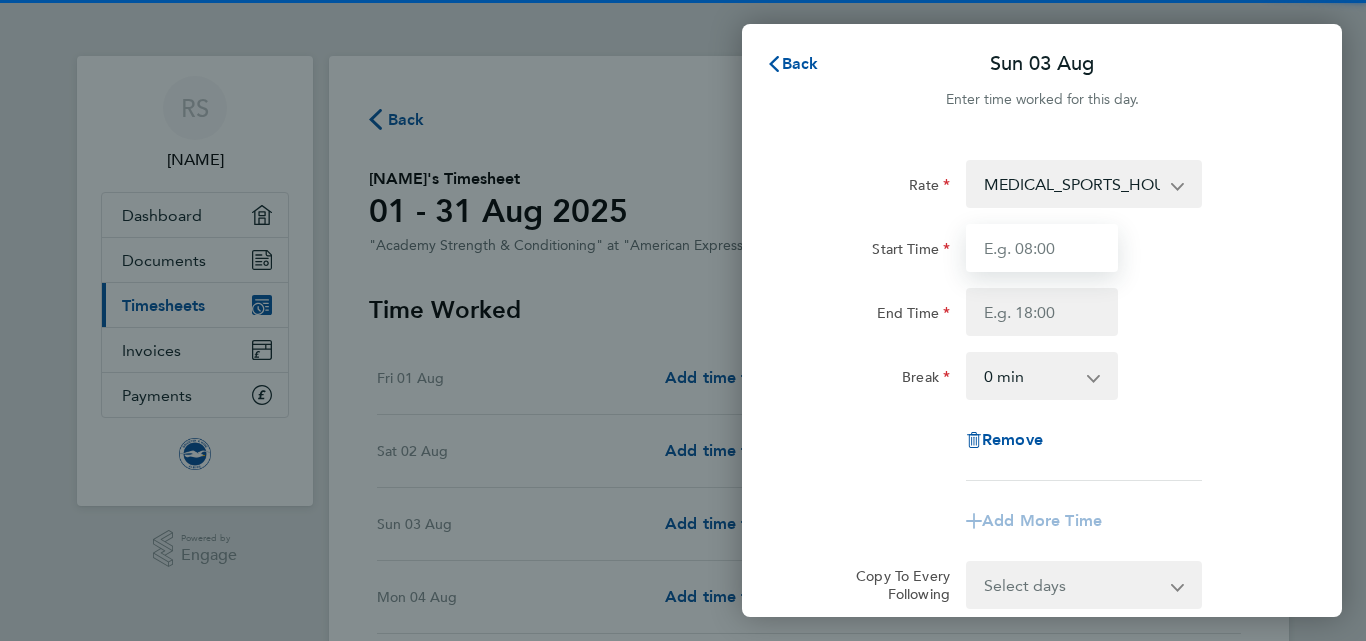click on "Start Time" at bounding box center (1042, 248) 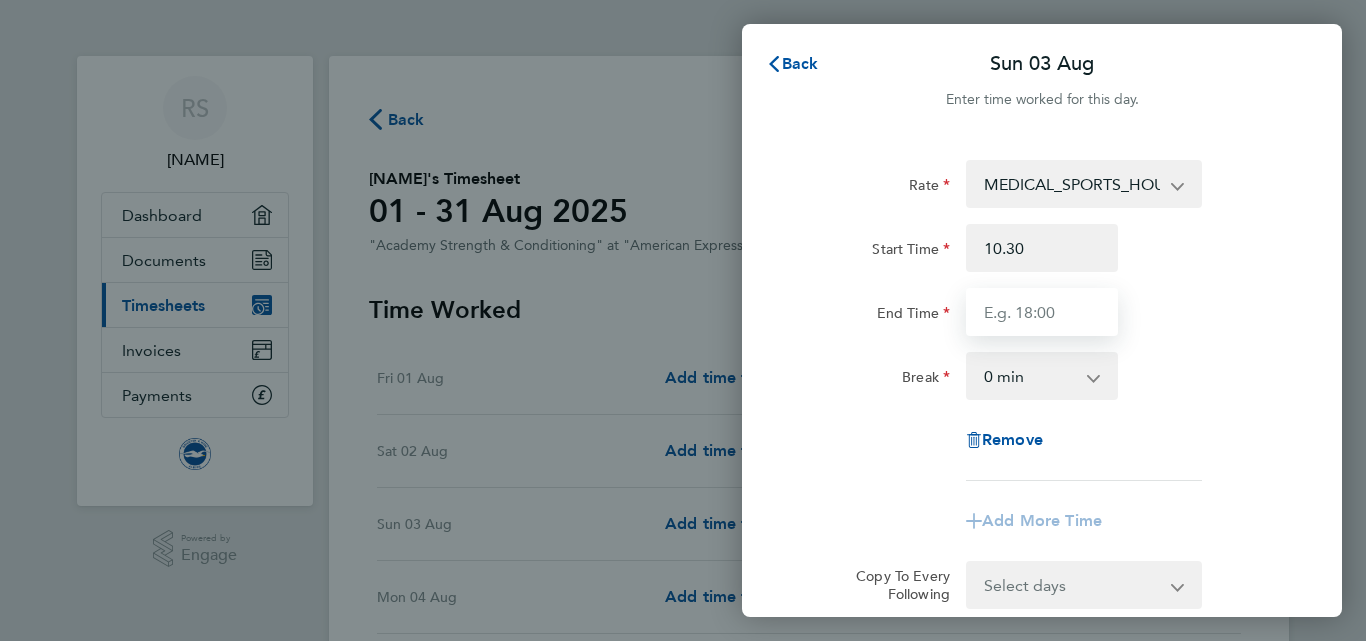 type on "10:30" 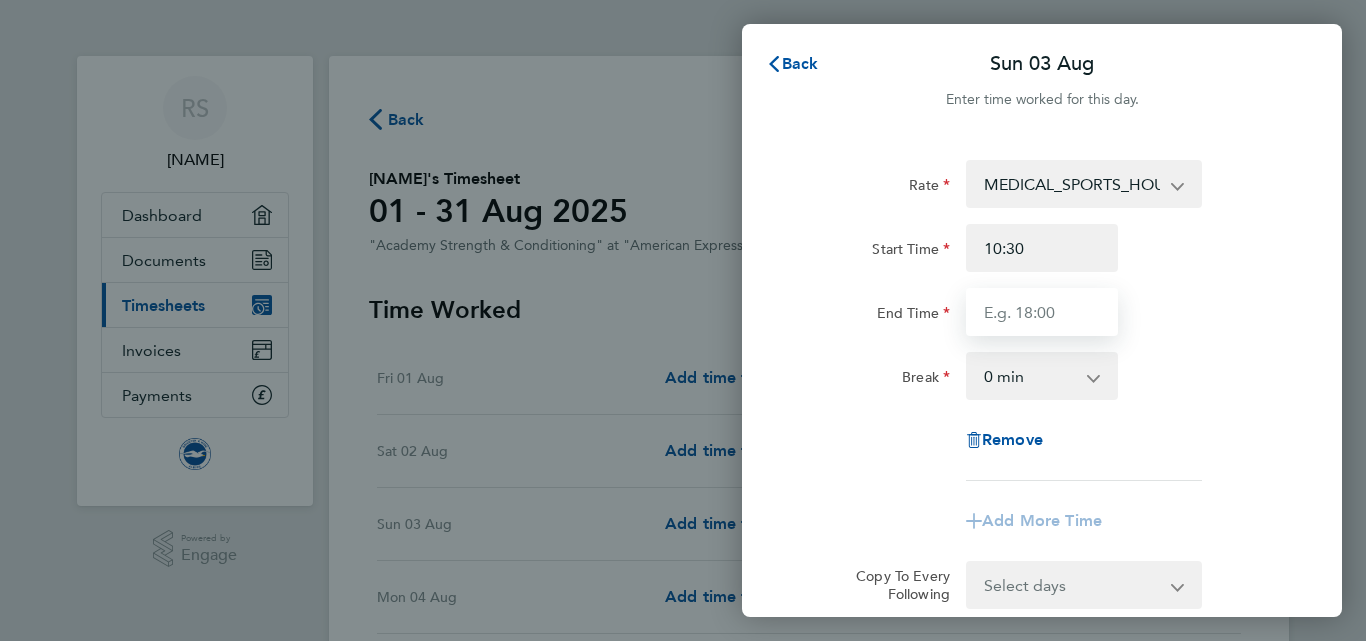 click on "End Time" at bounding box center [1042, 312] 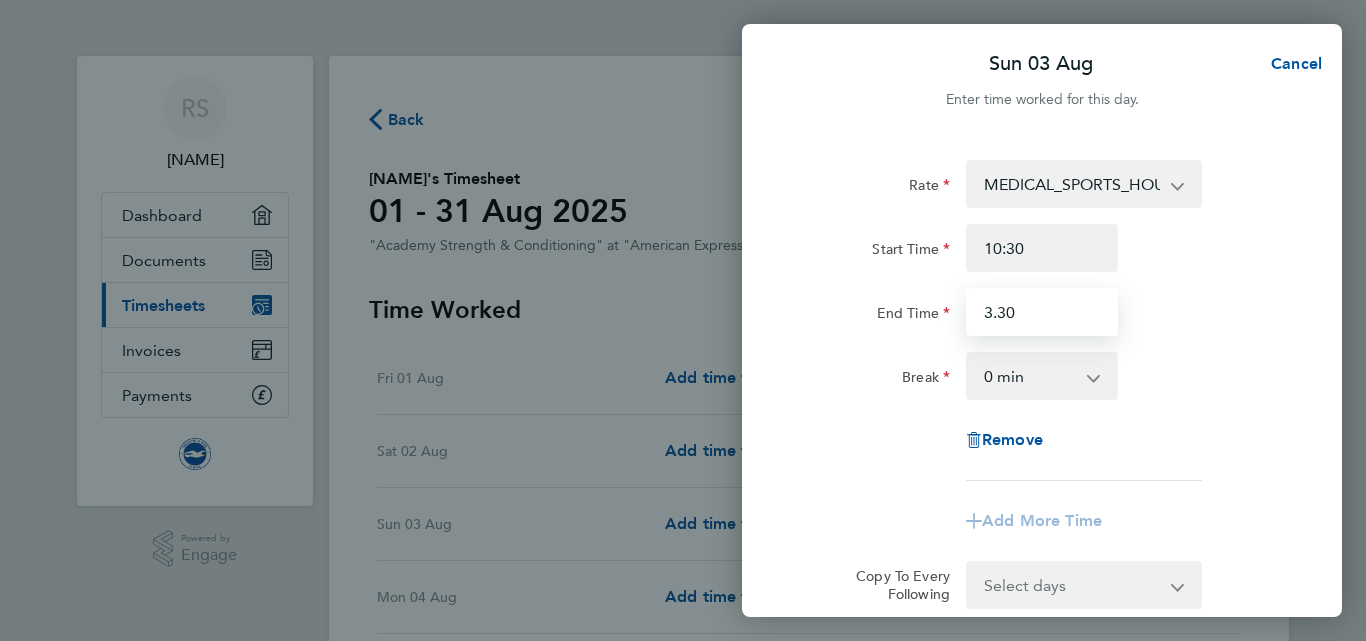 click on "3.30" at bounding box center [1042, 312] 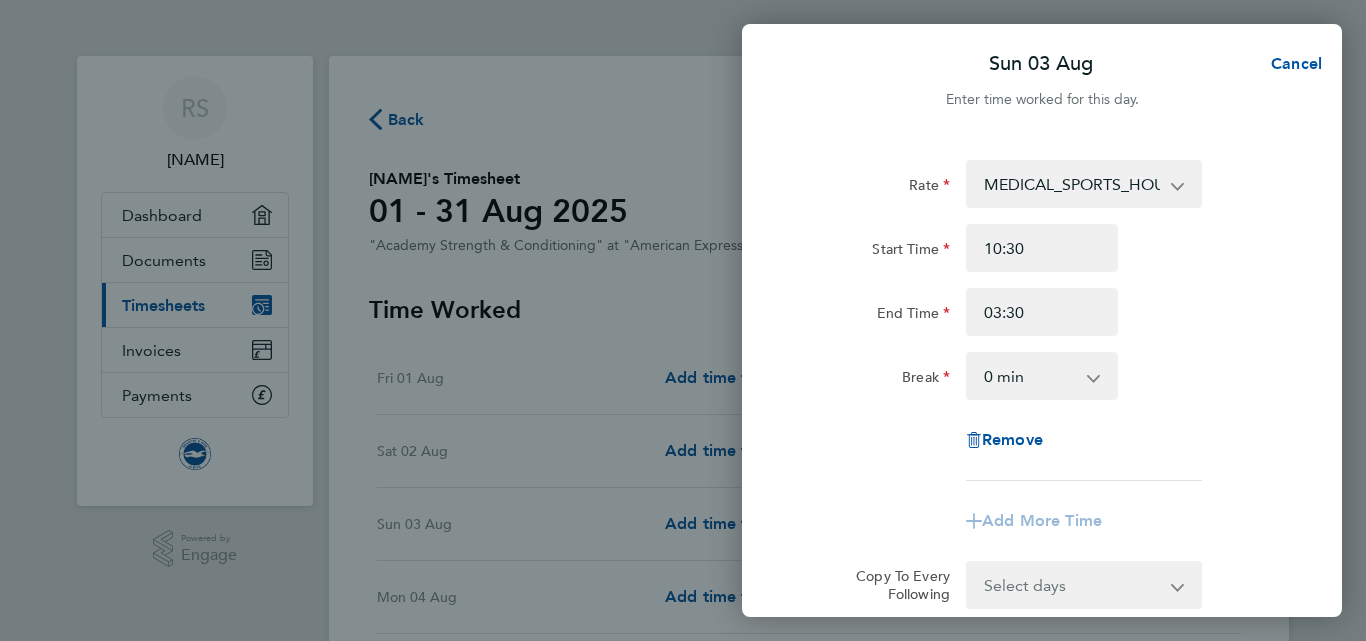 click on "Rate  MEDICAL_SPORTS_HOURS - 17.47   TRAVEL_ALLOWANCE_15 - 15.00
Start Time 10:30 End Time 03:30 Break  0 min   15 min   30 min   45 min   60 min   75 min   90 min
Remove" 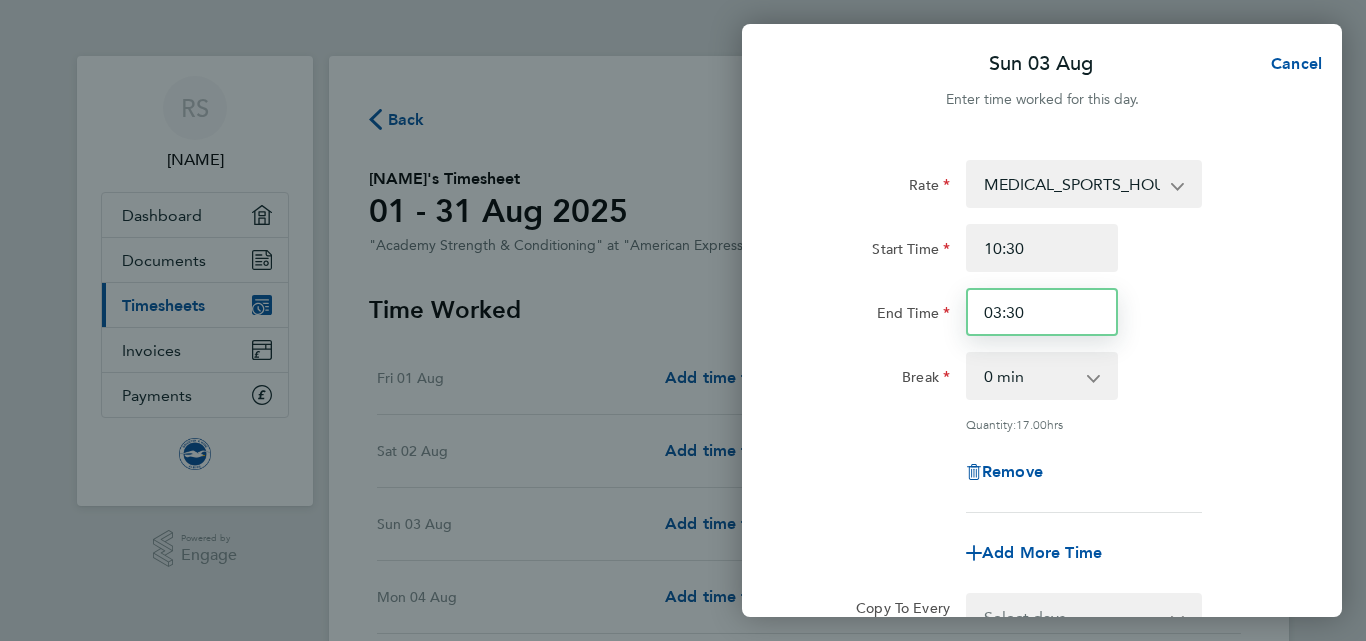 click on "03:30" at bounding box center [1042, 312] 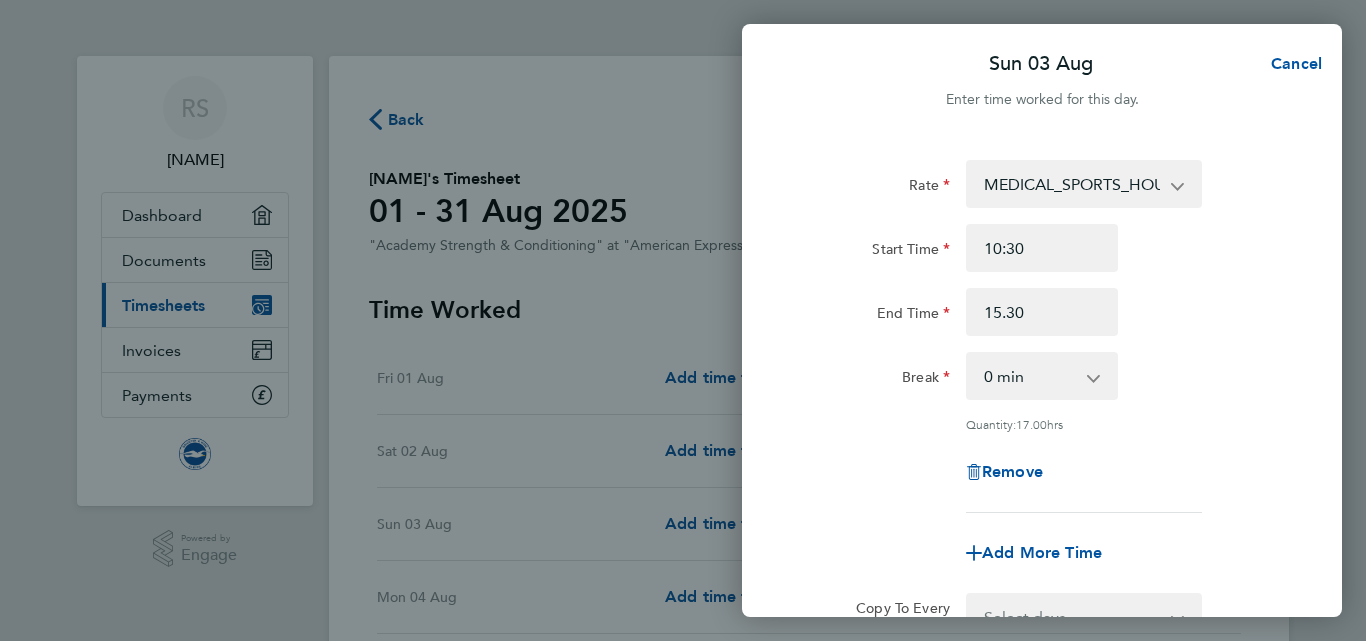 type on "15:30" 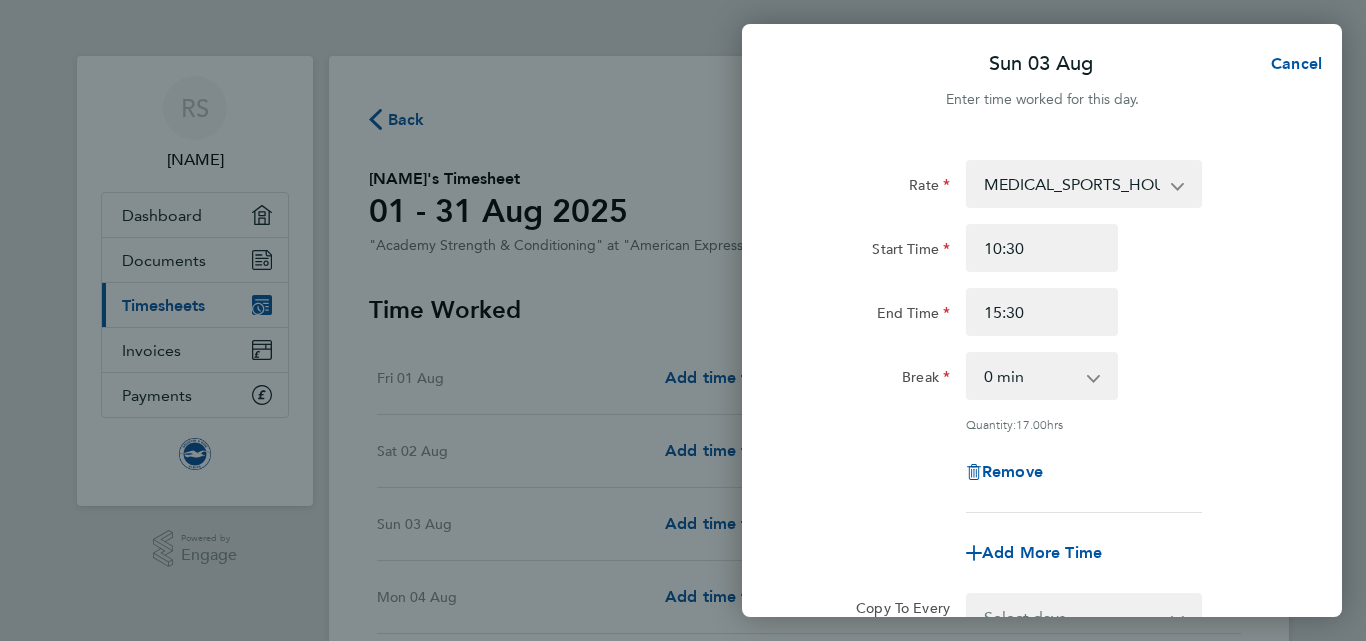 click on "End Time 15:30" 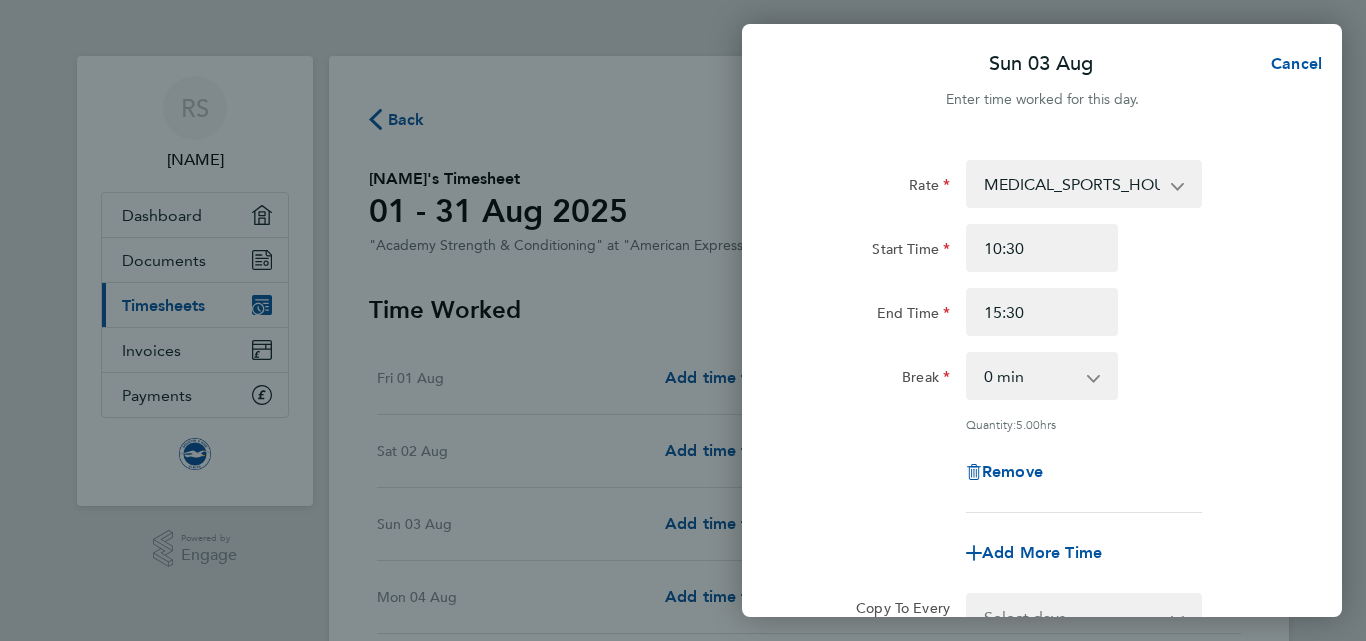 click 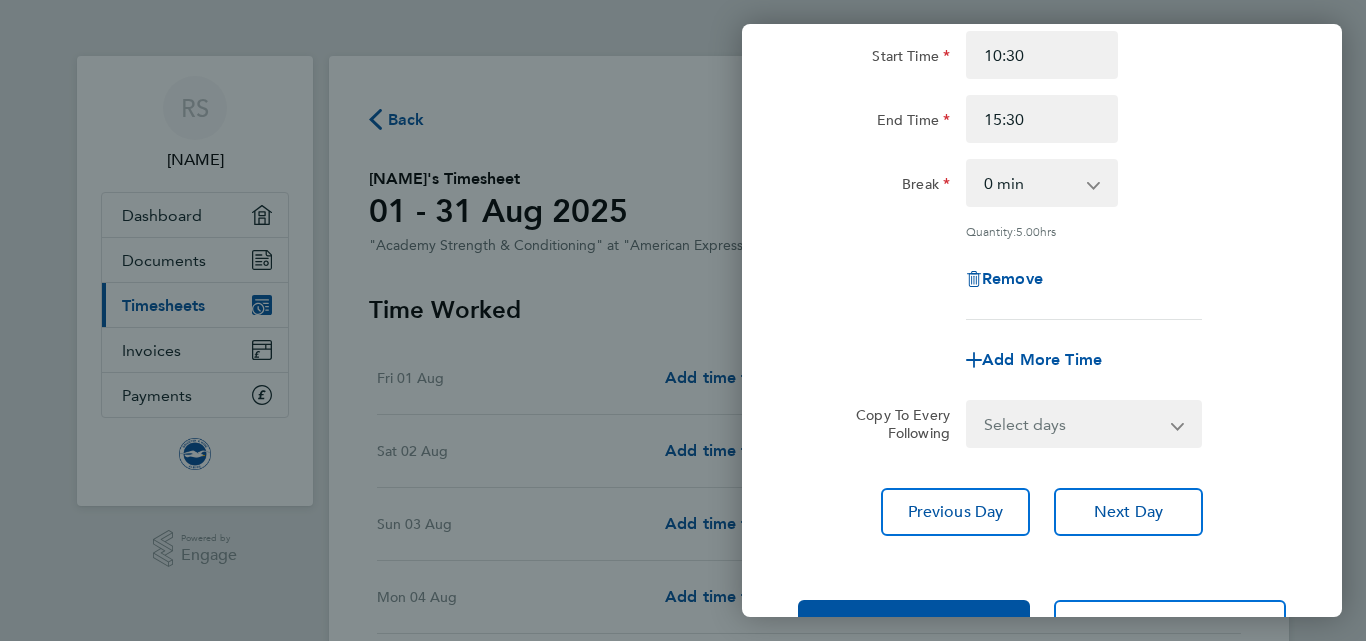 scroll, scrollTop: 262, scrollLeft: 0, axis: vertical 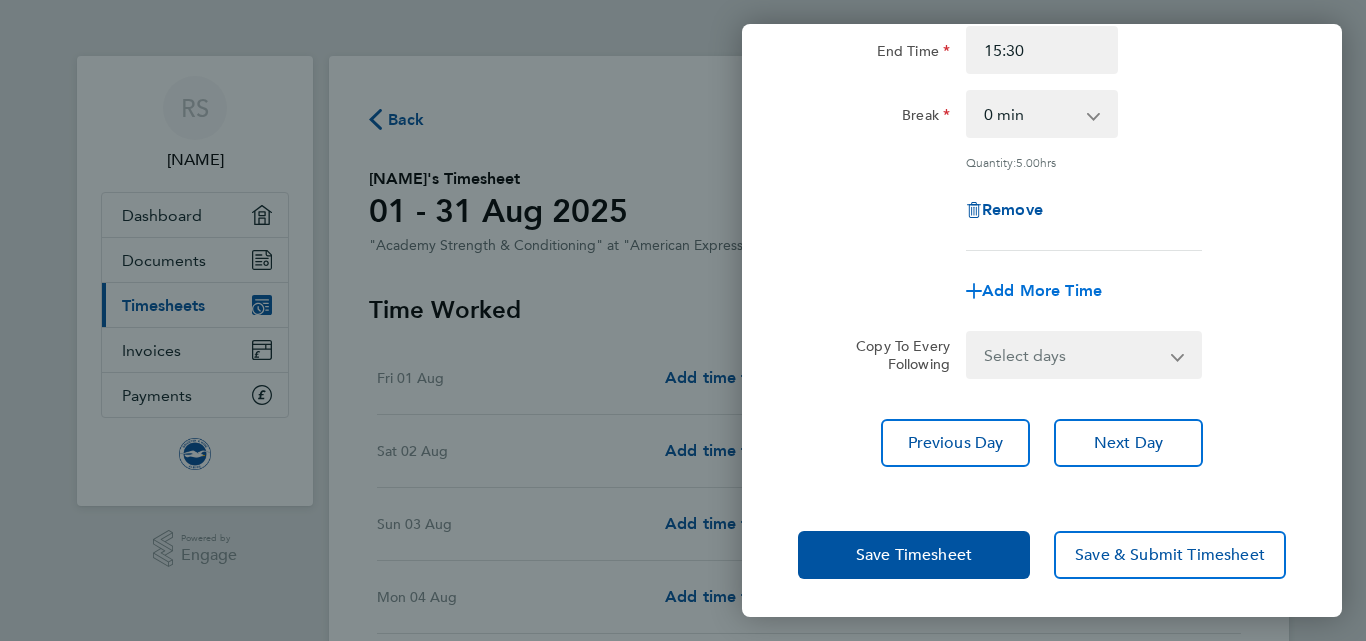 click on "Add More Time" 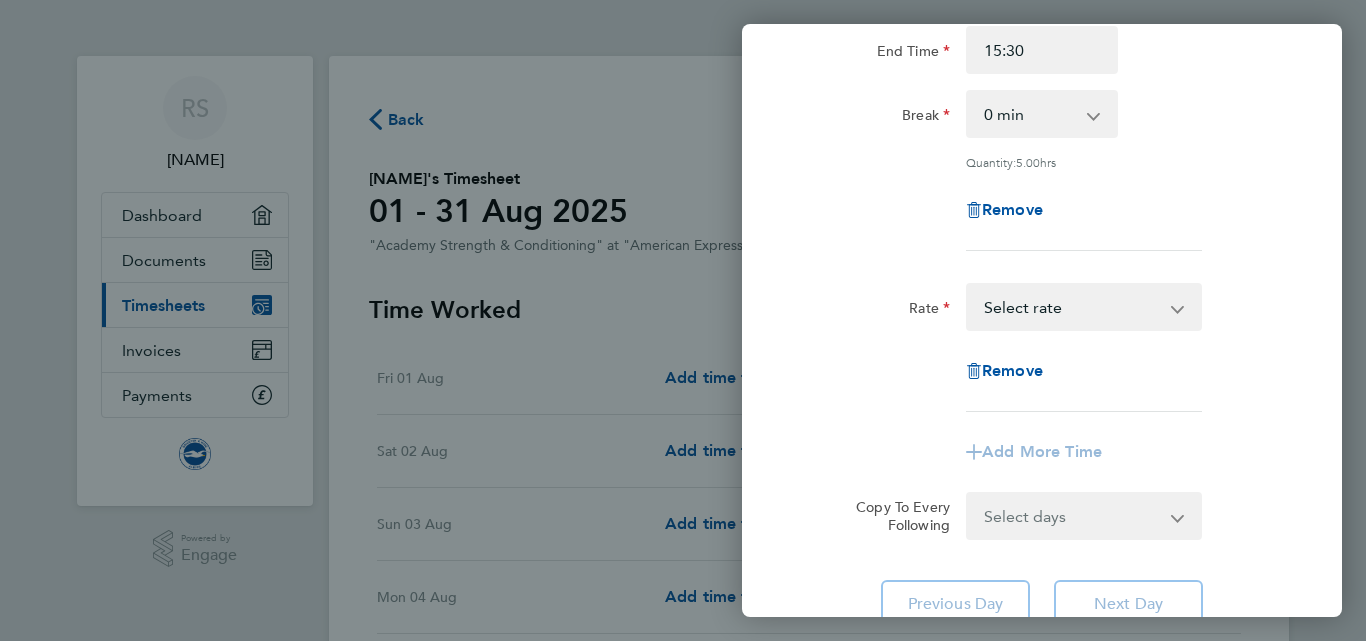 click on "TRAVEL_ALLOWANCE_15 - 15.00   MEDICAL_SPORTS_HOURS - 17.47   Select rate" at bounding box center (1072, 307) 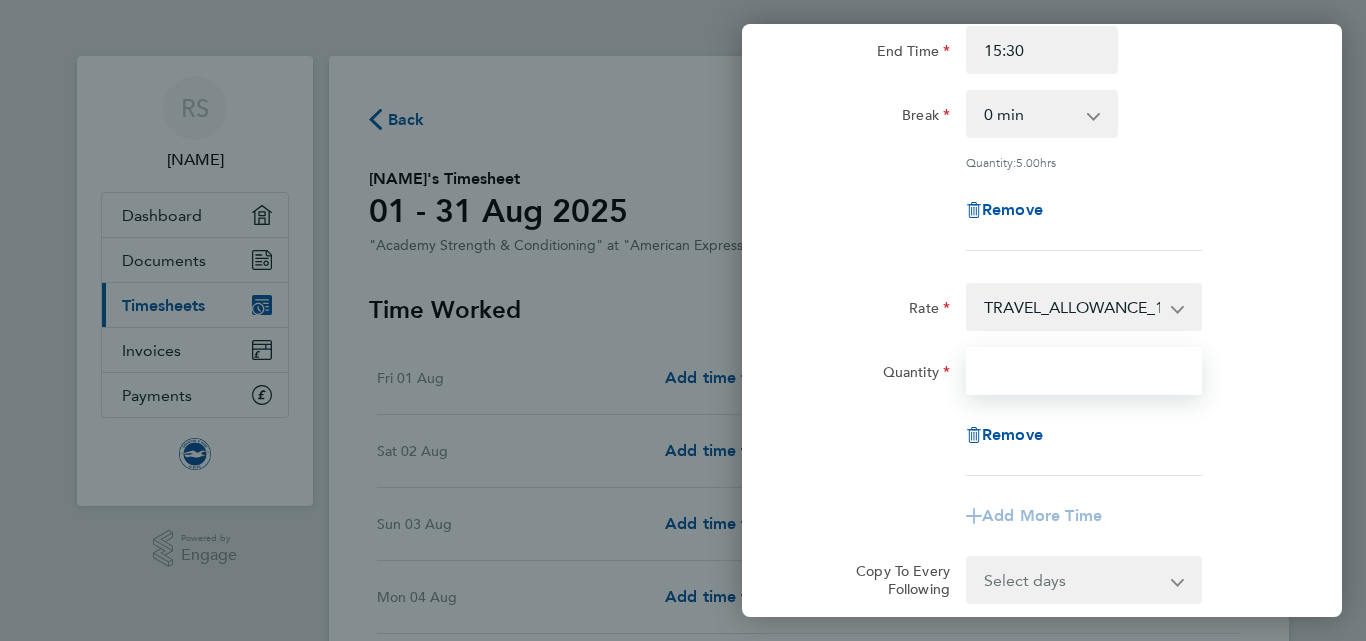 click on "Quantity" at bounding box center [1084, 371] 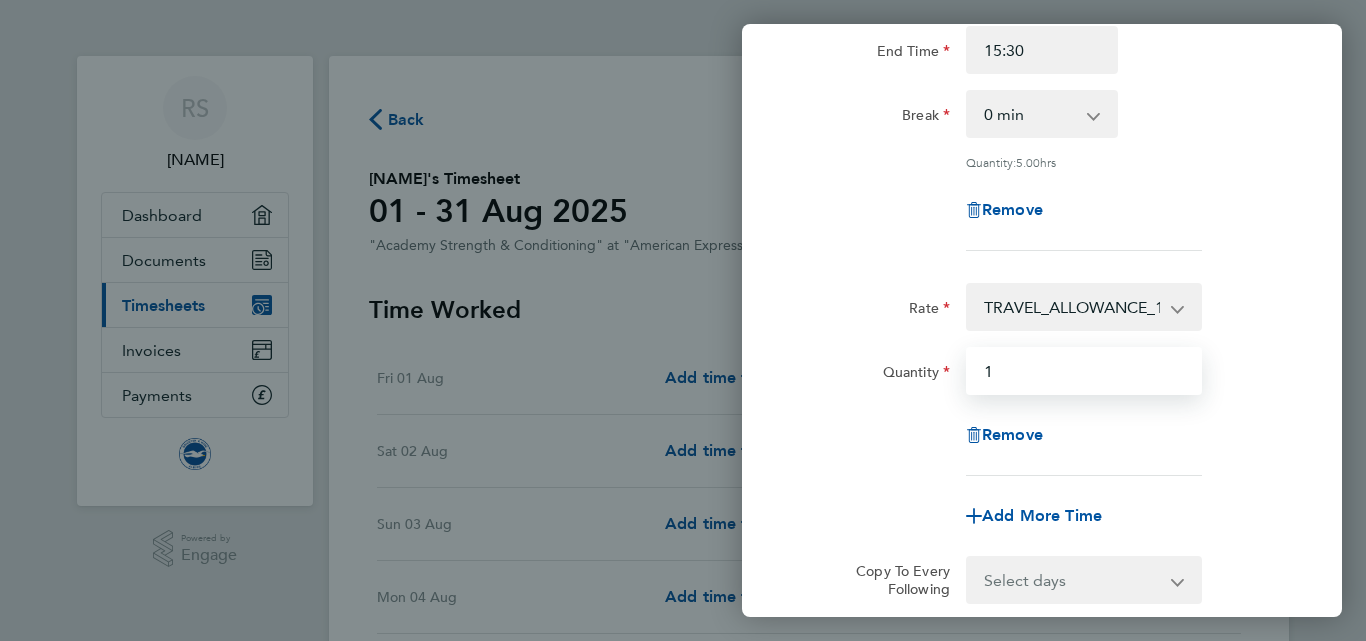 type on "1" 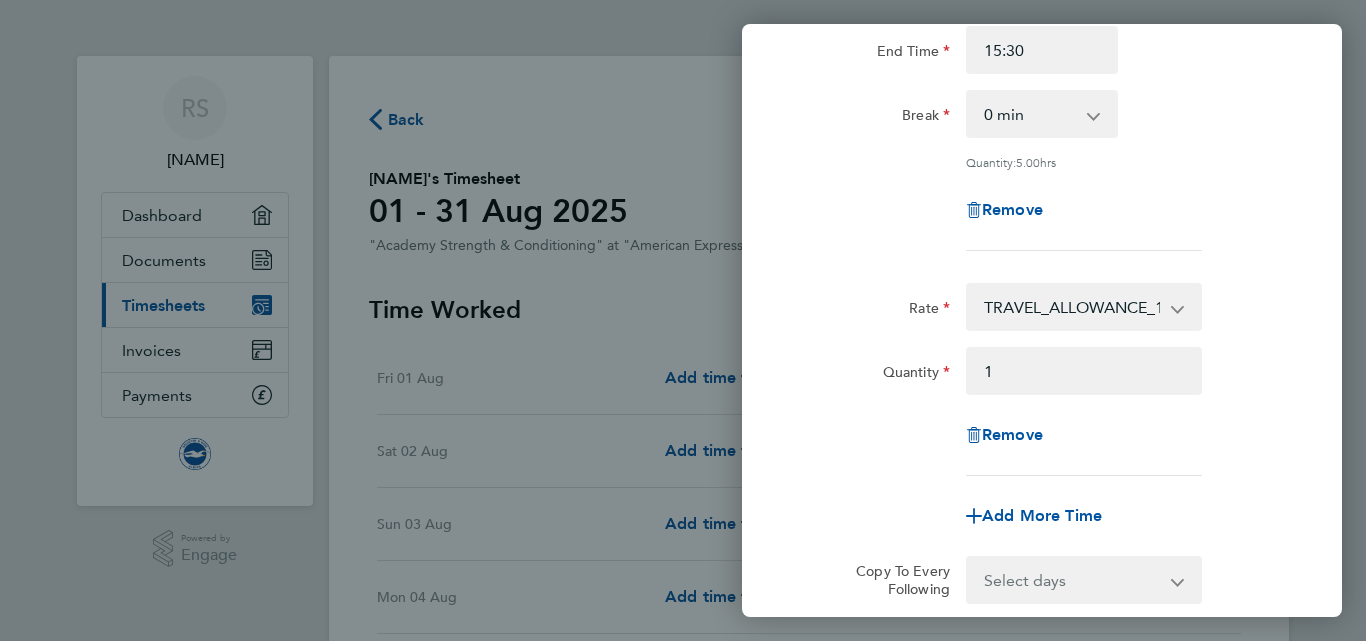 click on "Remove" 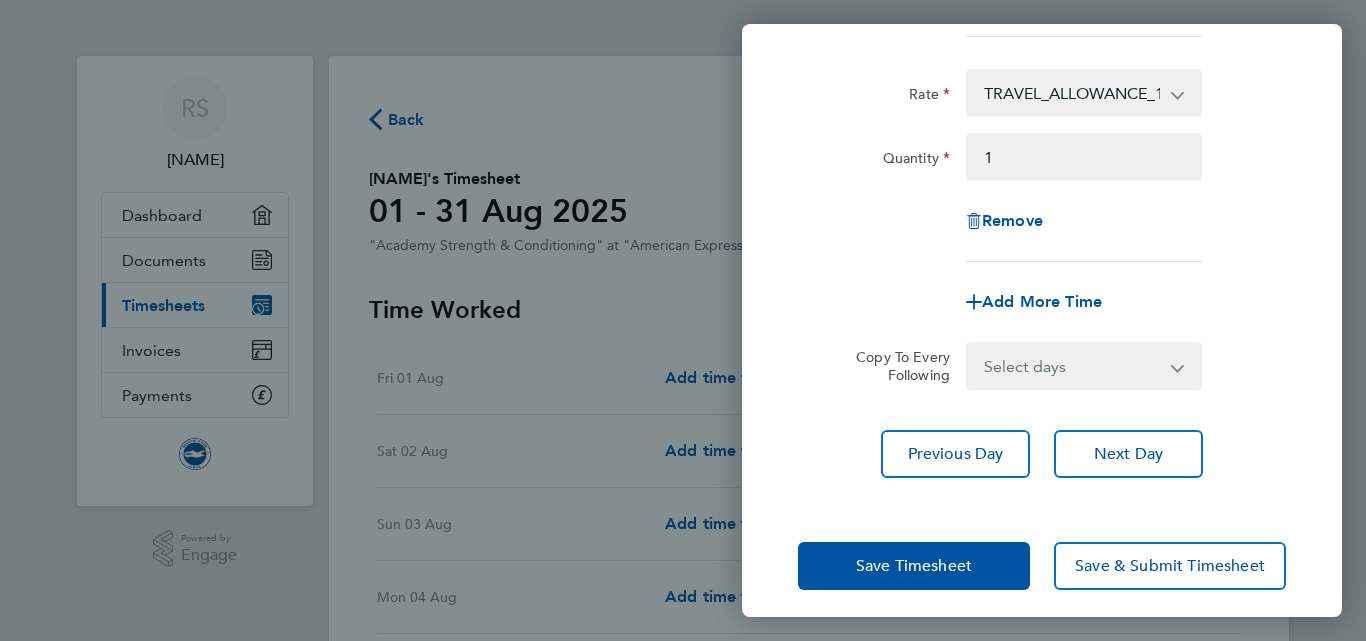 scroll, scrollTop: 487, scrollLeft: 0, axis: vertical 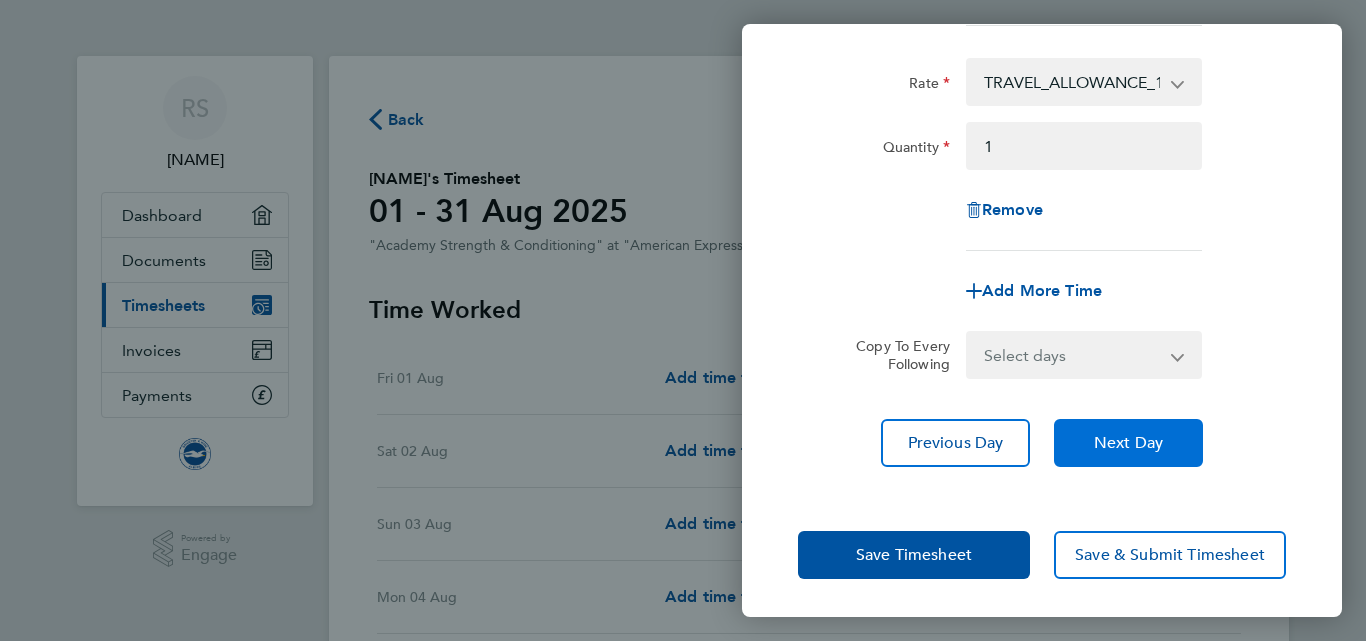click on "Next Day" 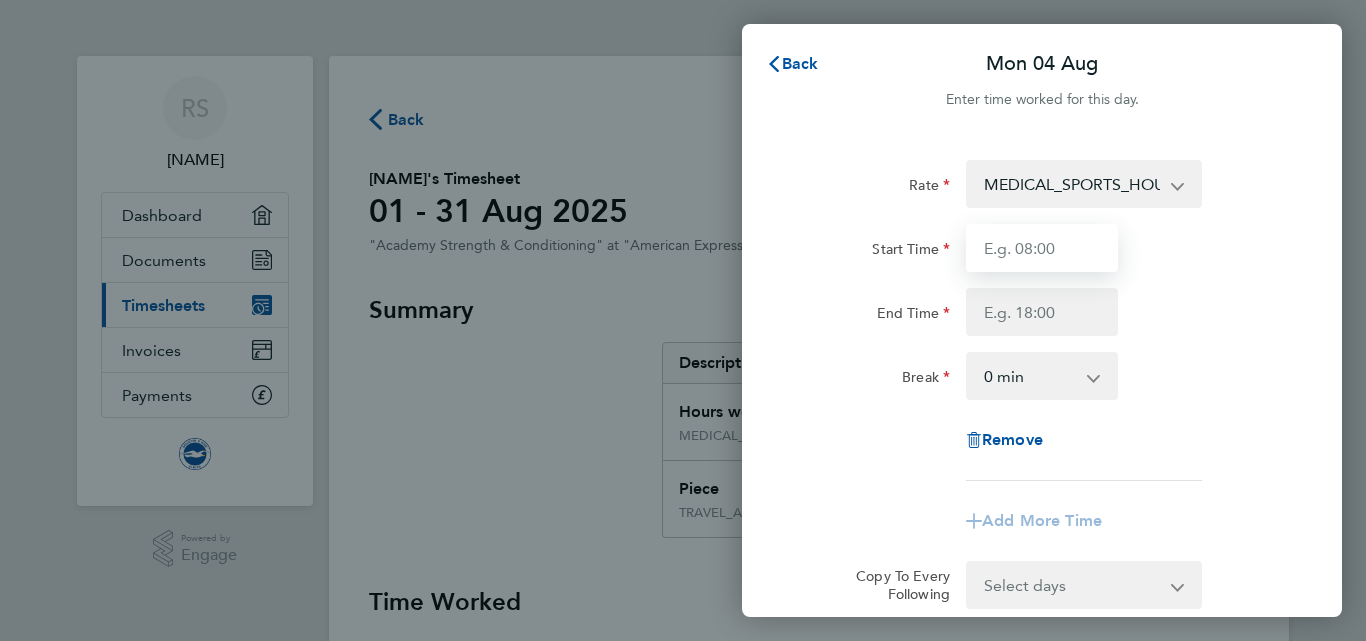 click on "Start Time" at bounding box center (1042, 248) 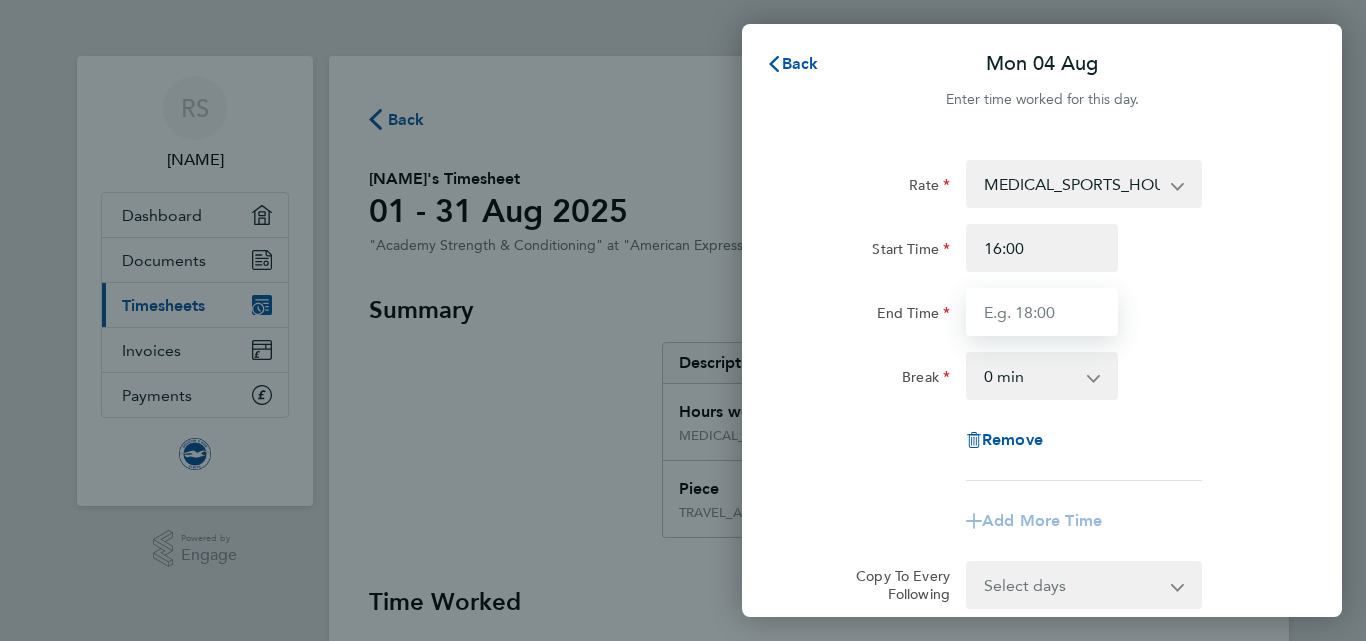 click on "End Time" at bounding box center (1042, 312) 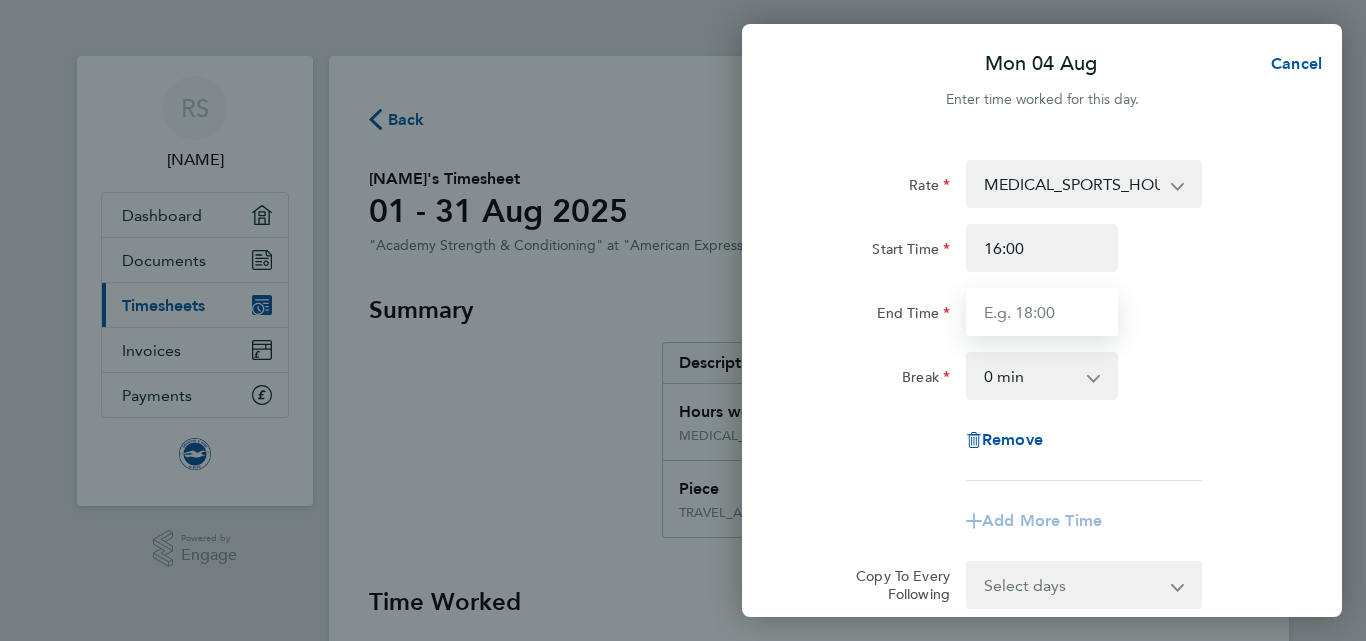 type on "19:00" 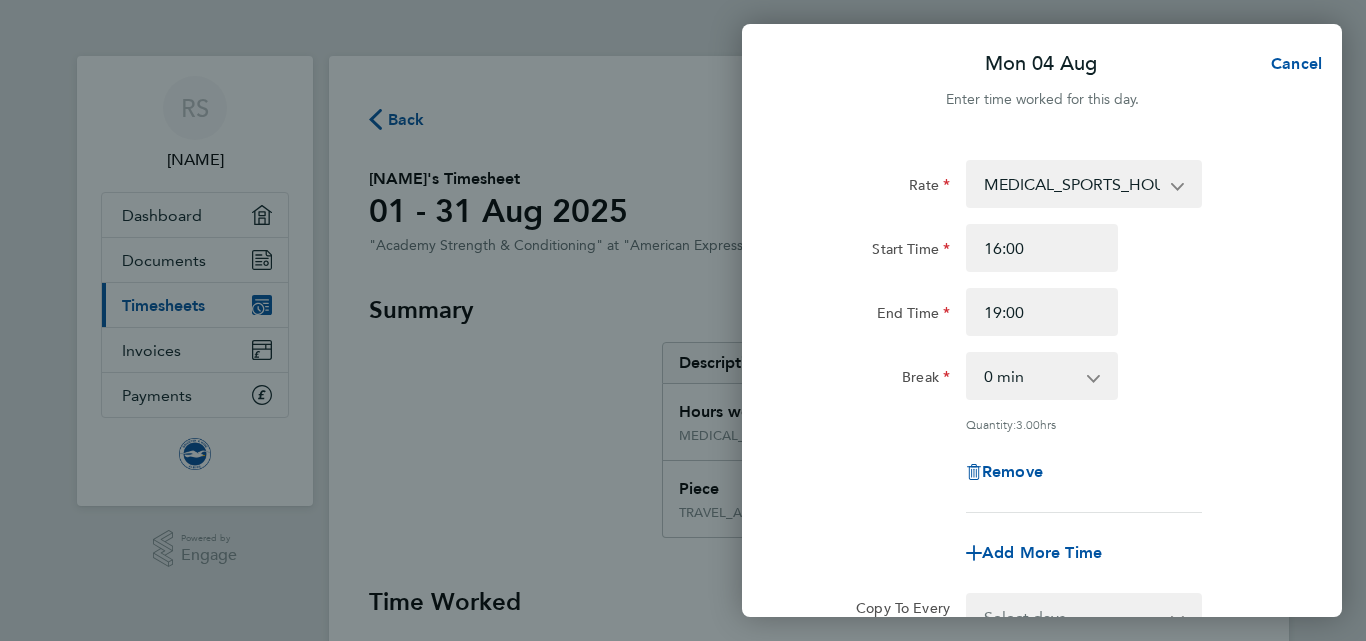 click on "Break  0 min   15 min   30 min   45 min   60 min   75 min   90 min" 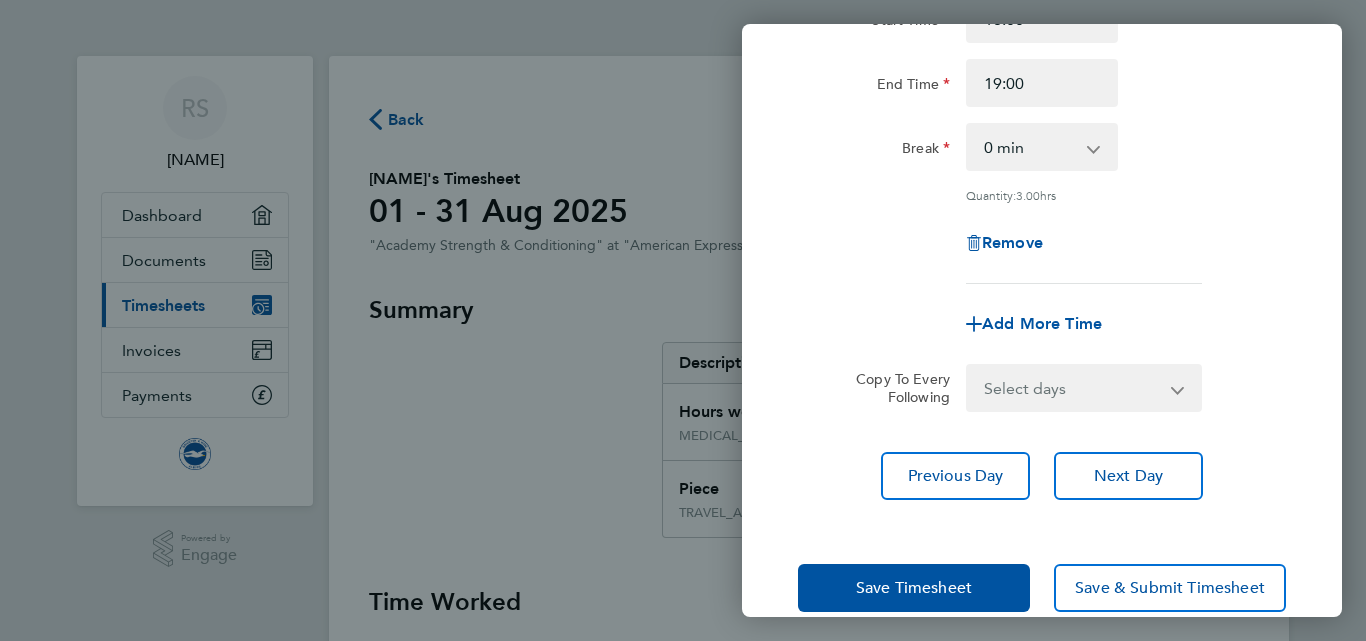 scroll, scrollTop: 262, scrollLeft: 0, axis: vertical 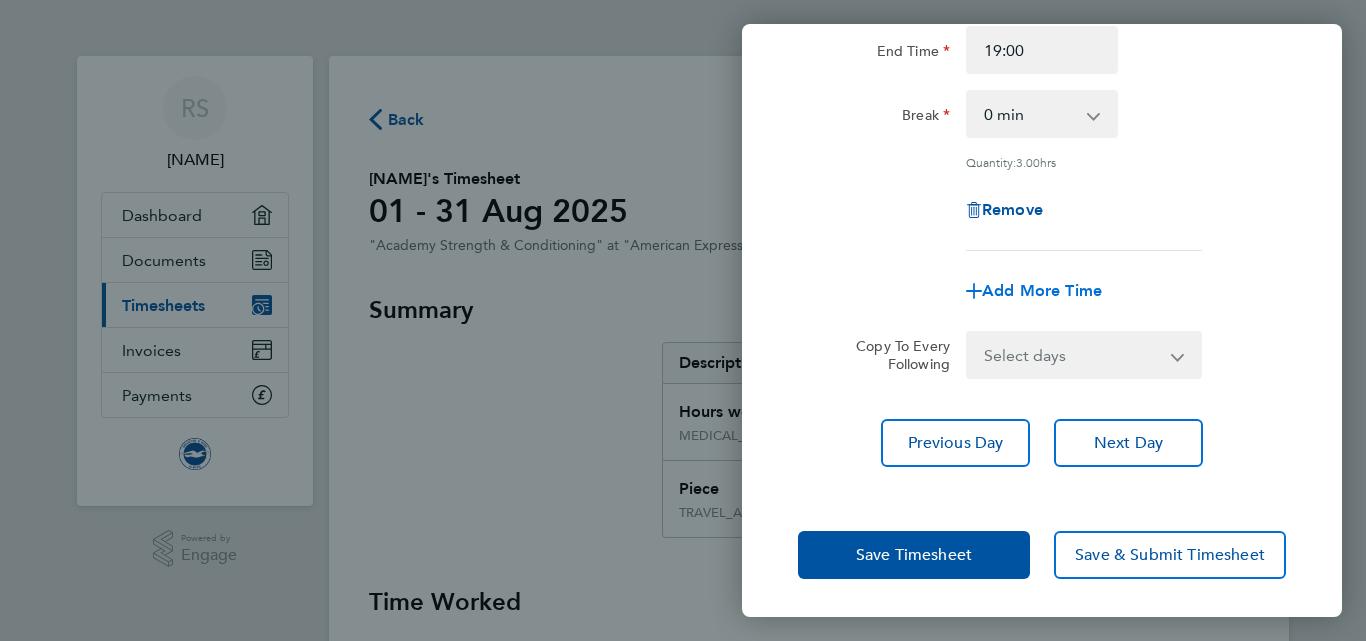 click on "Add More Time" 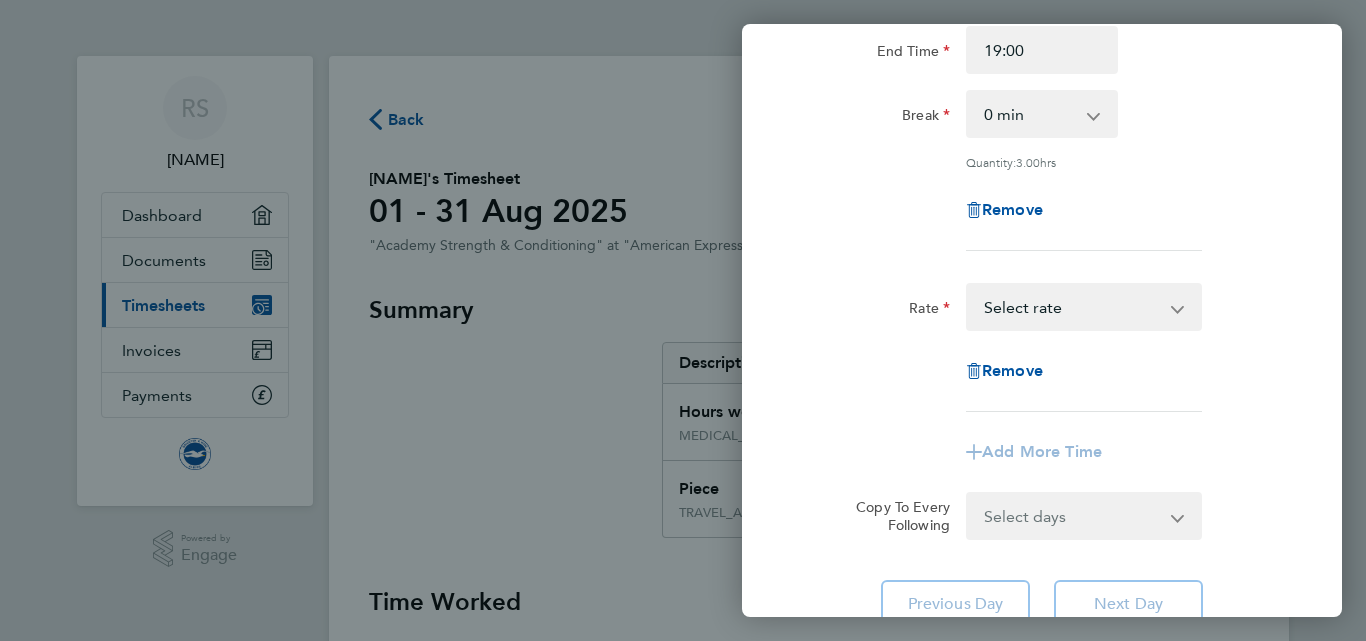 click on "TRAVEL_ALLOWANCE_15 - 15.00   MEDICAL_SPORTS_HOURS - 17.47   Select rate" at bounding box center [1072, 307] 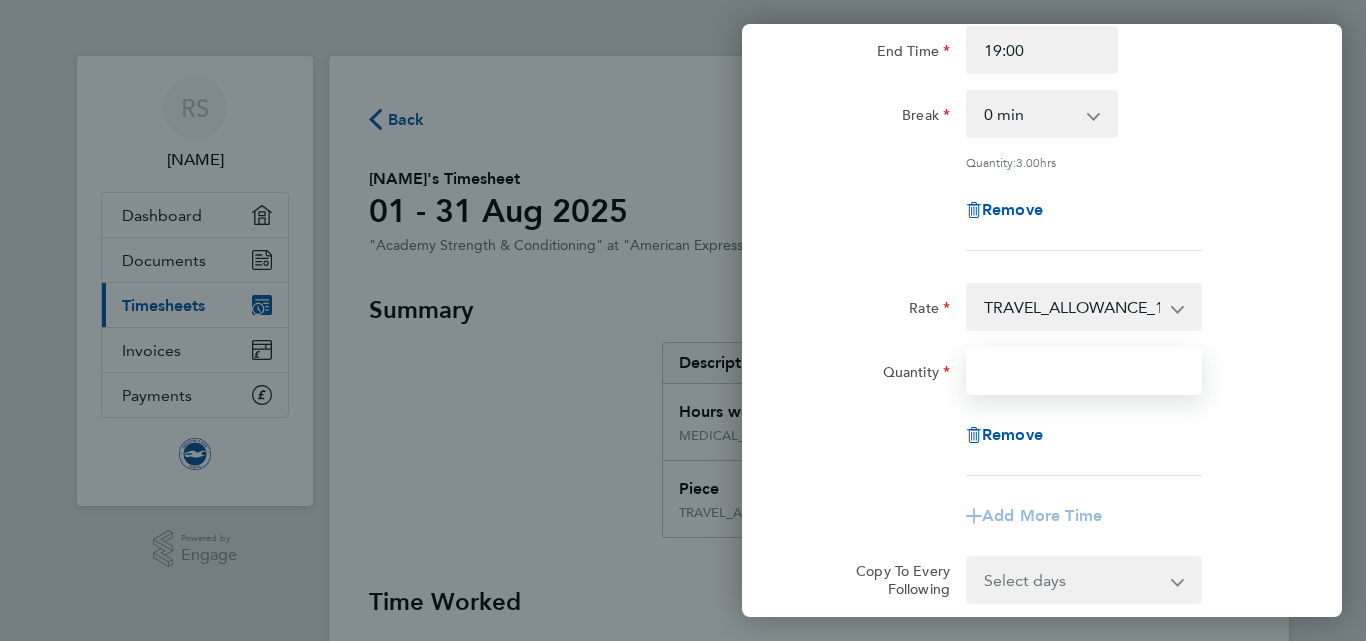 click on "Quantity" at bounding box center [1084, 371] 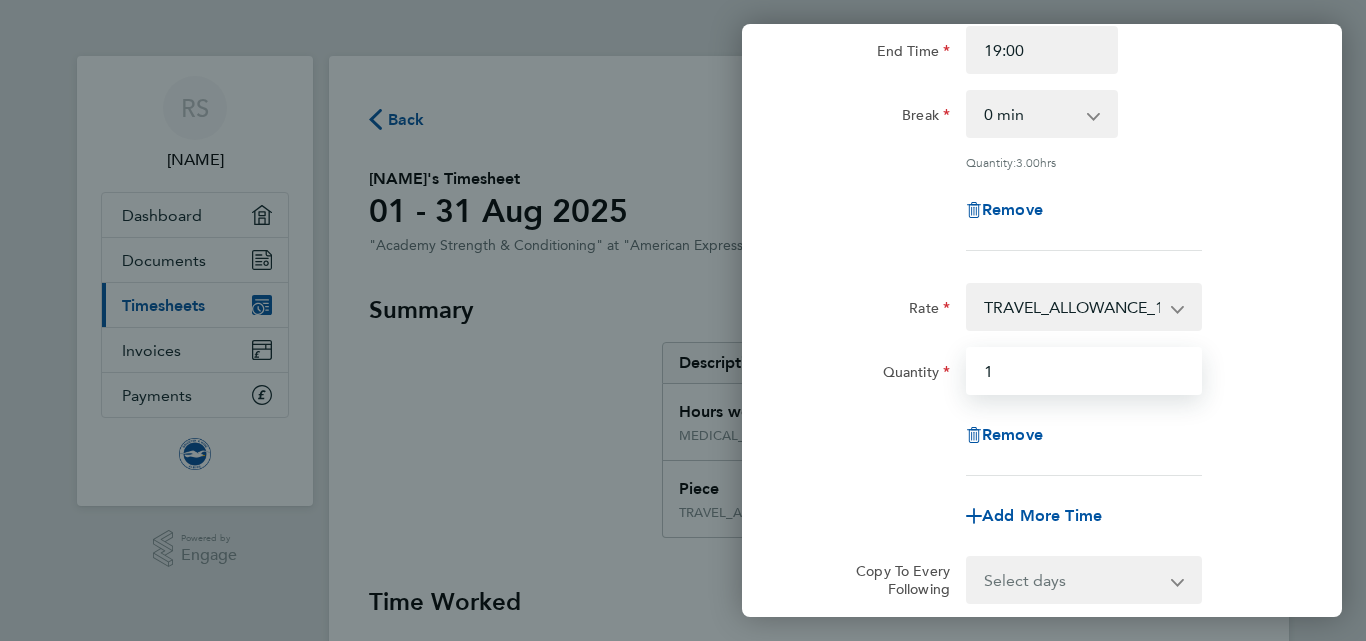type on "1" 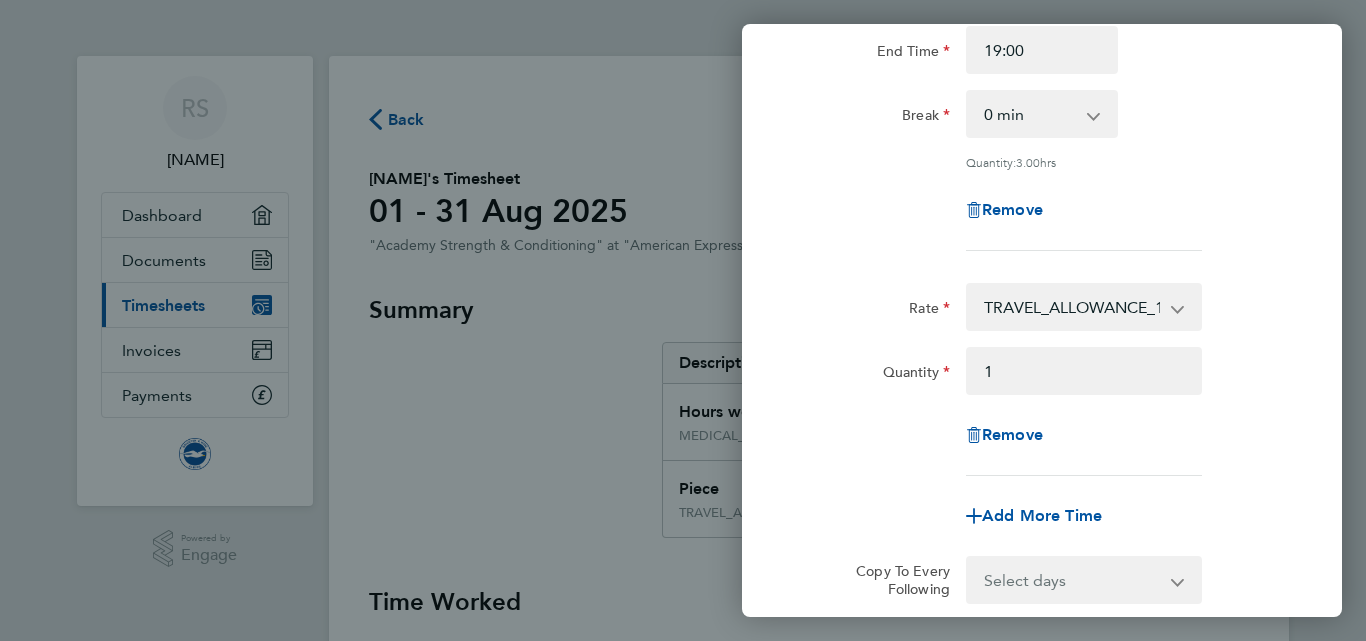 click on "Rate  TRAVEL_ALLOWANCE_15 - 15.00   MEDICAL_SPORTS_HOURS - 17.47
Quantity 1
Remove
Add More Time" 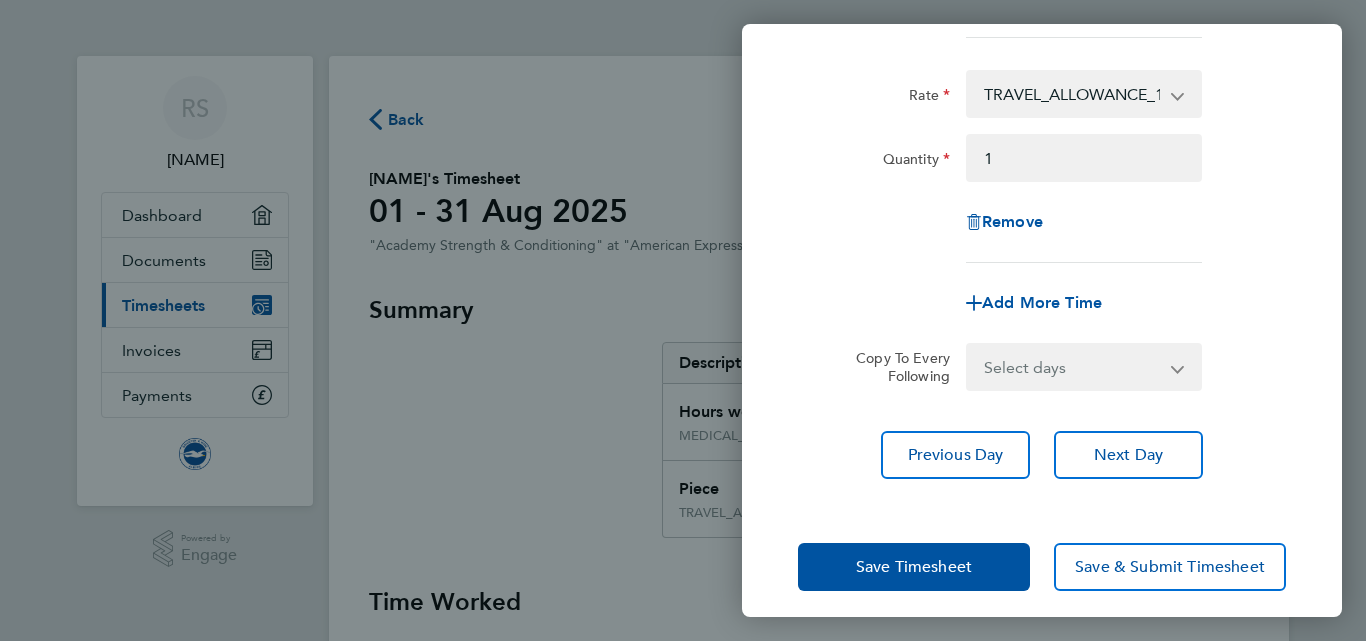 scroll, scrollTop: 487, scrollLeft: 0, axis: vertical 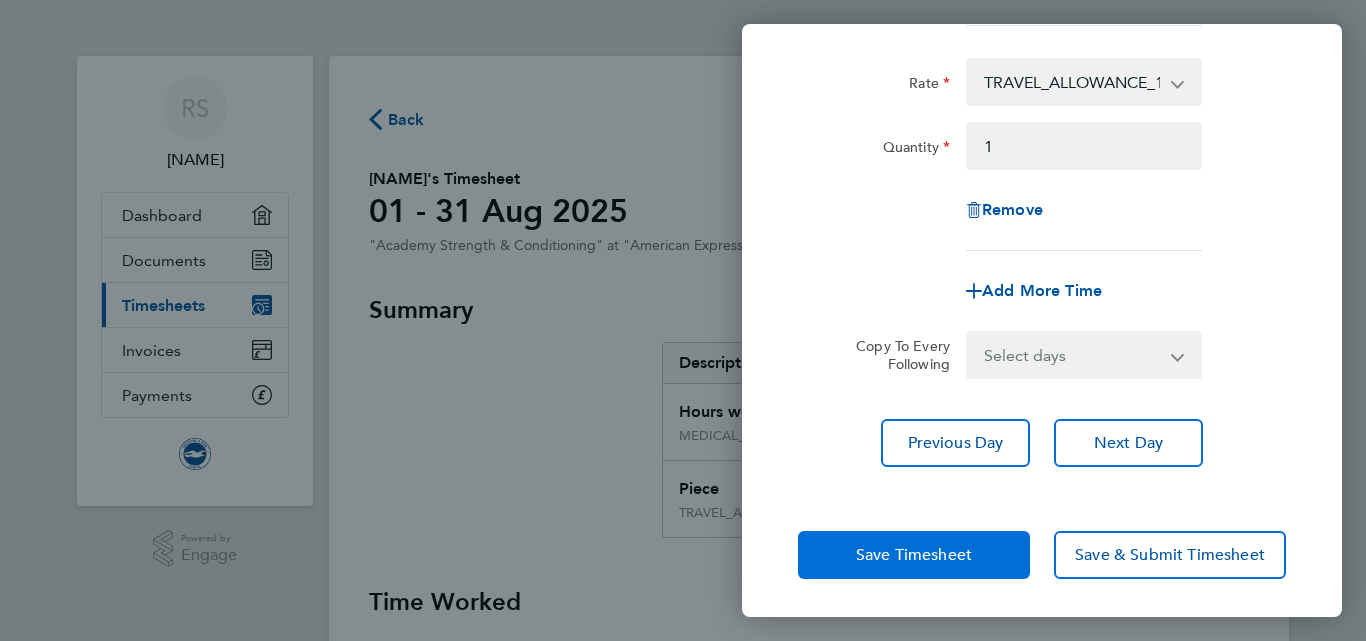 click on "Save Timesheet" 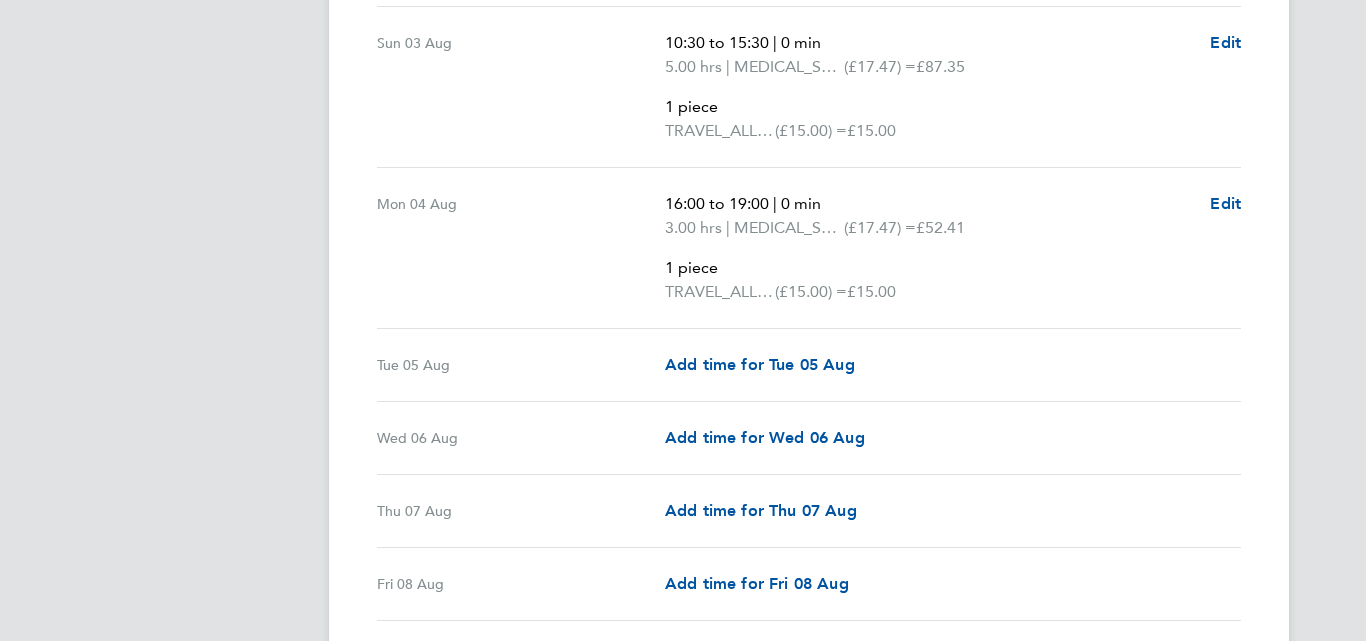 scroll, scrollTop: 800, scrollLeft: 0, axis: vertical 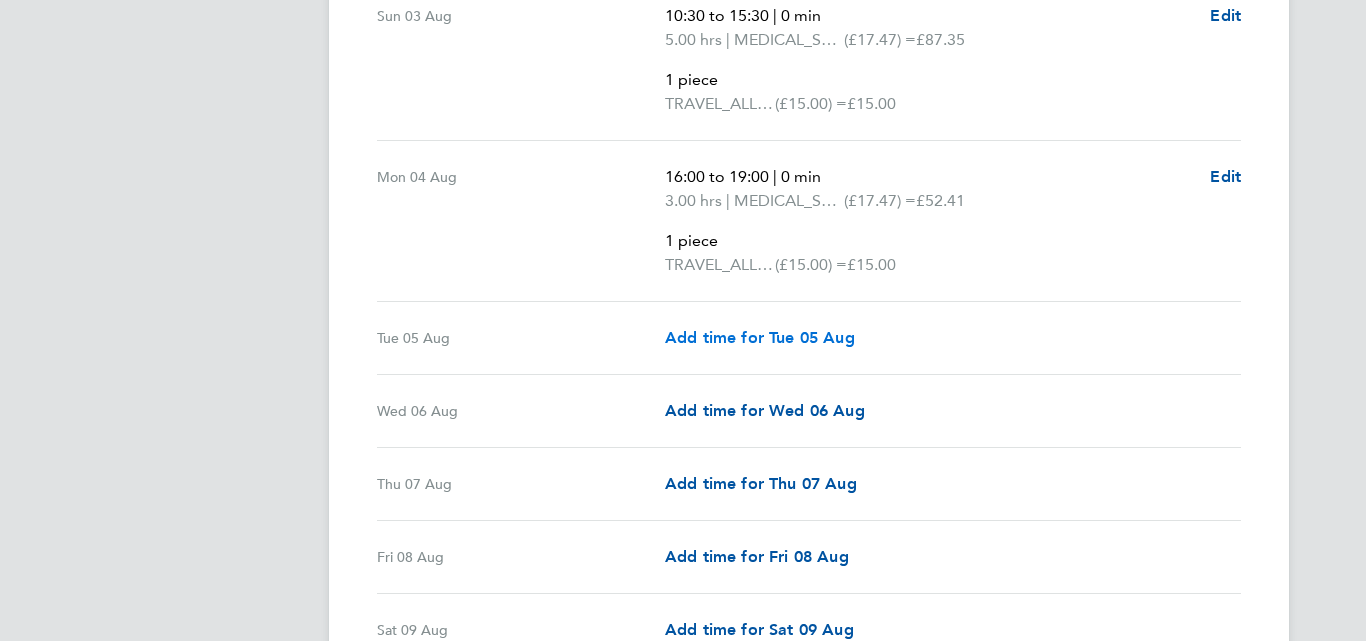 click on "Add time for Tue 05 Aug" at bounding box center [760, 337] 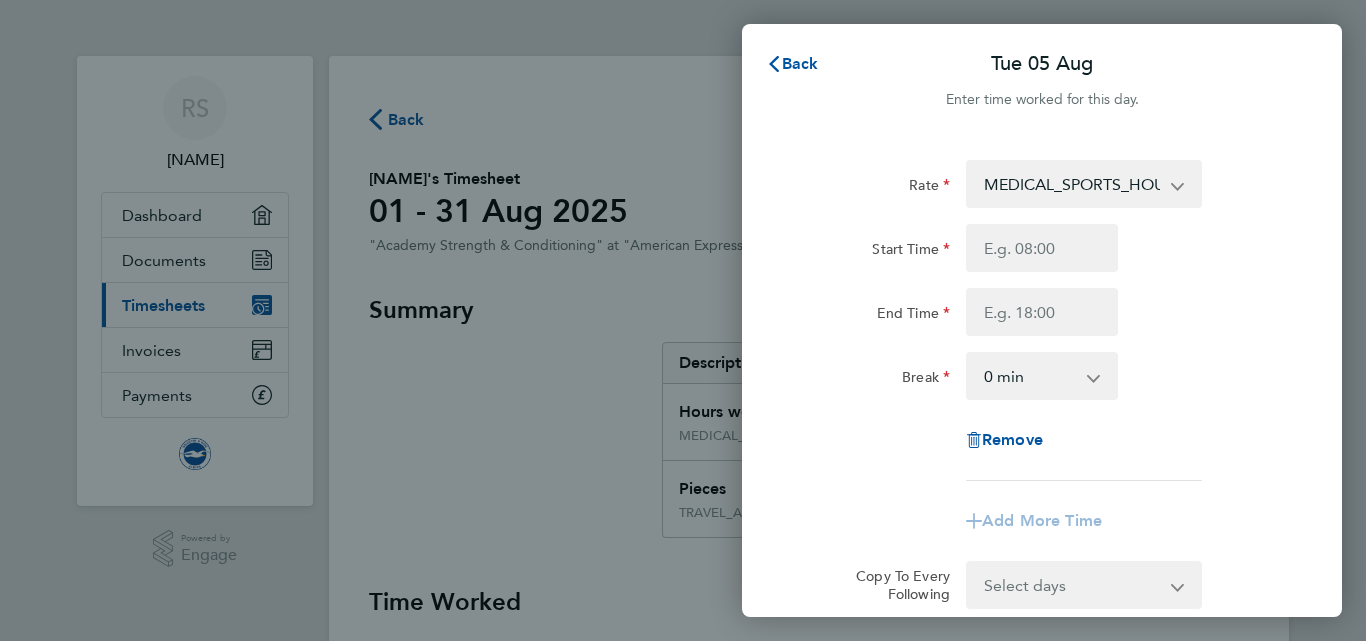 scroll, scrollTop: 0, scrollLeft: 0, axis: both 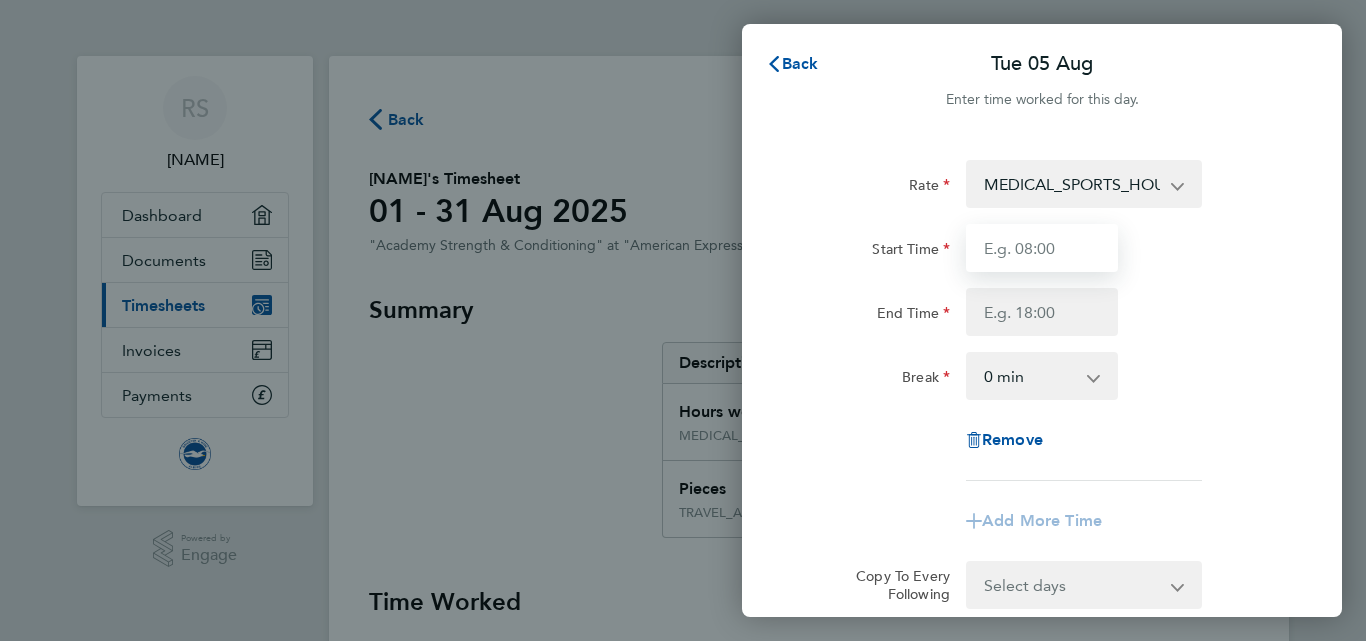 click on "Start Time" at bounding box center (1042, 248) 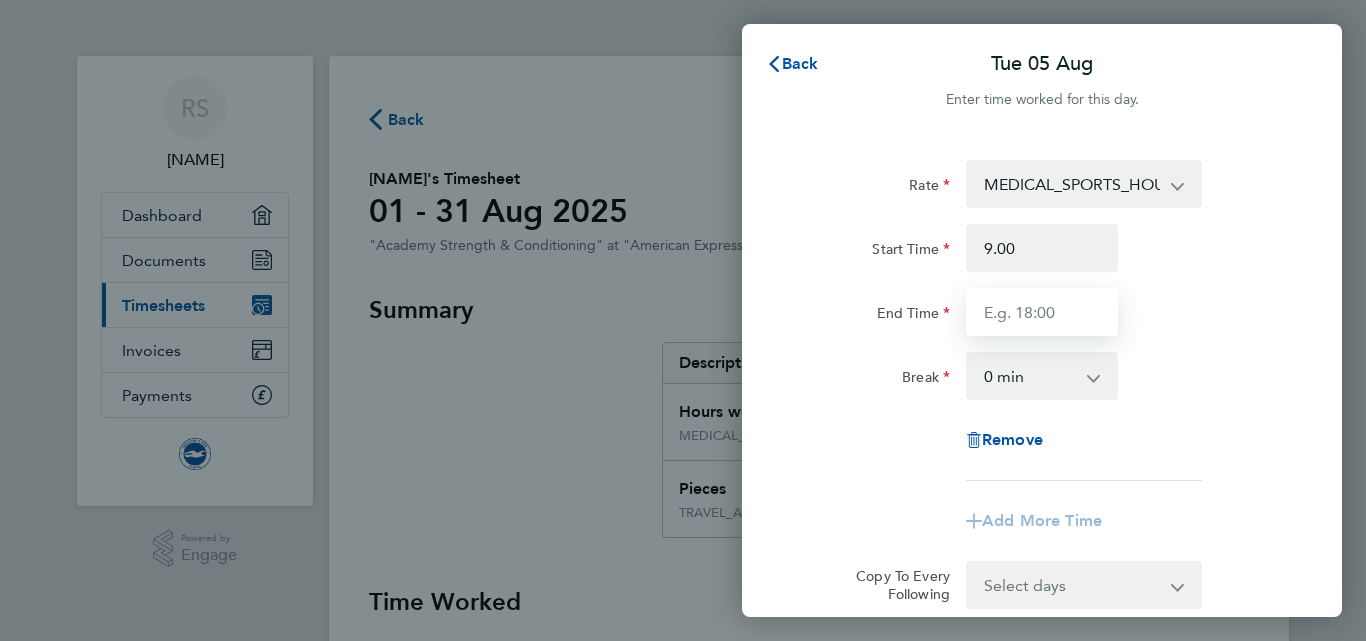 type on "09:00" 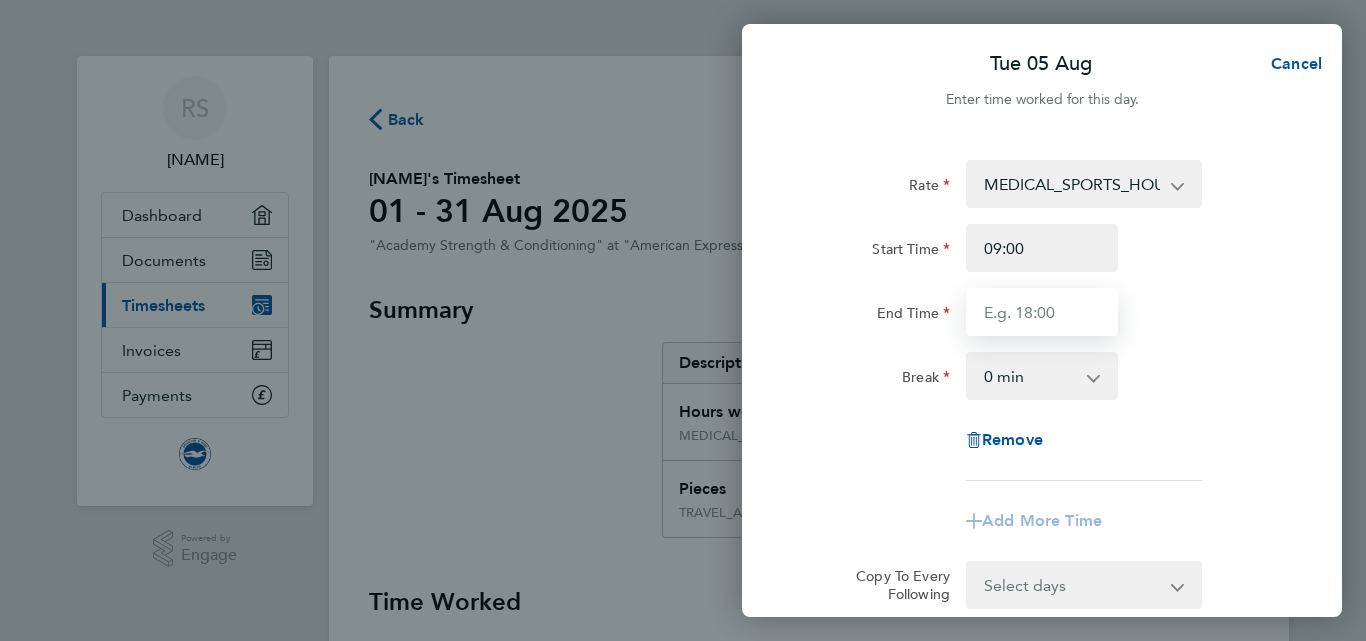click on "End Time" at bounding box center (1042, 312) 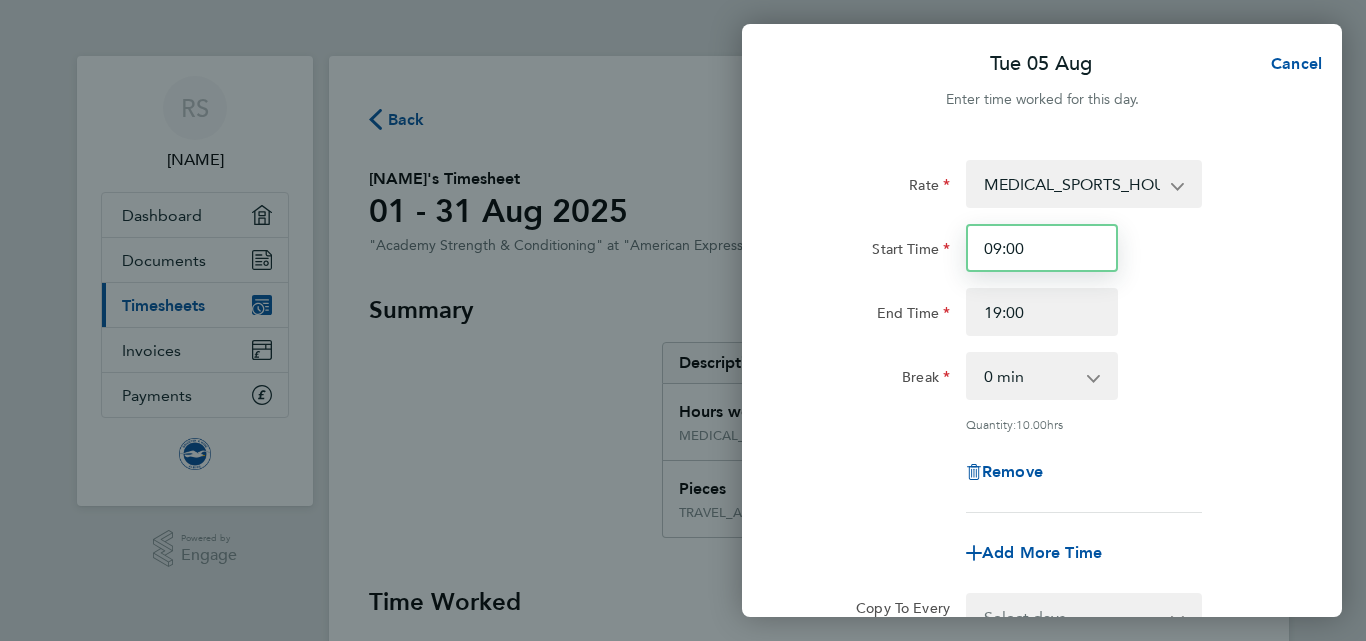 click on "09:00" at bounding box center [1042, 248] 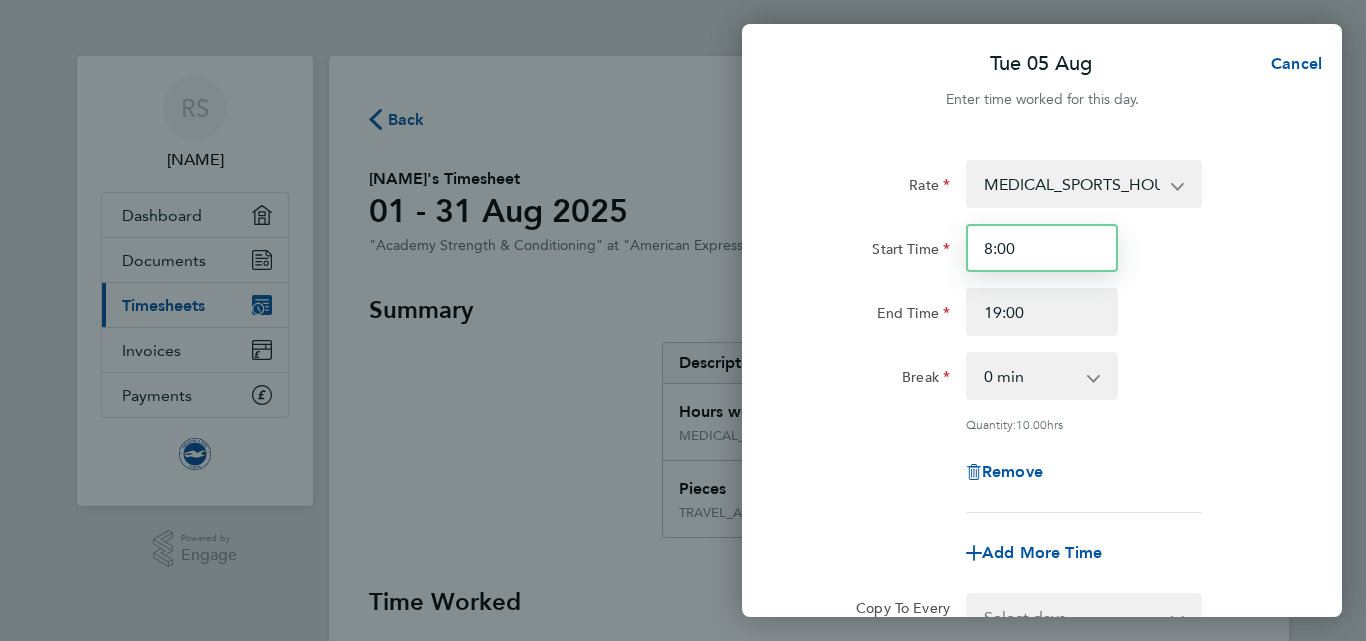 click on "8:00" at bounding box center (1042, 248) 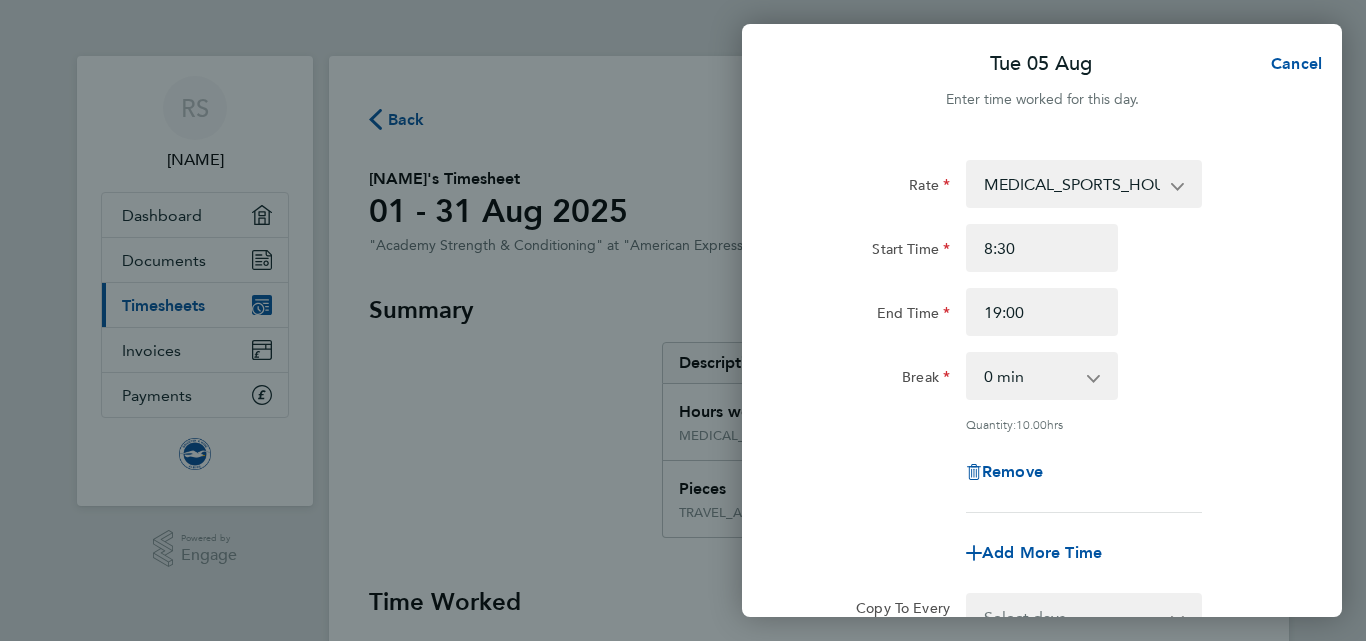 type on "08:30" 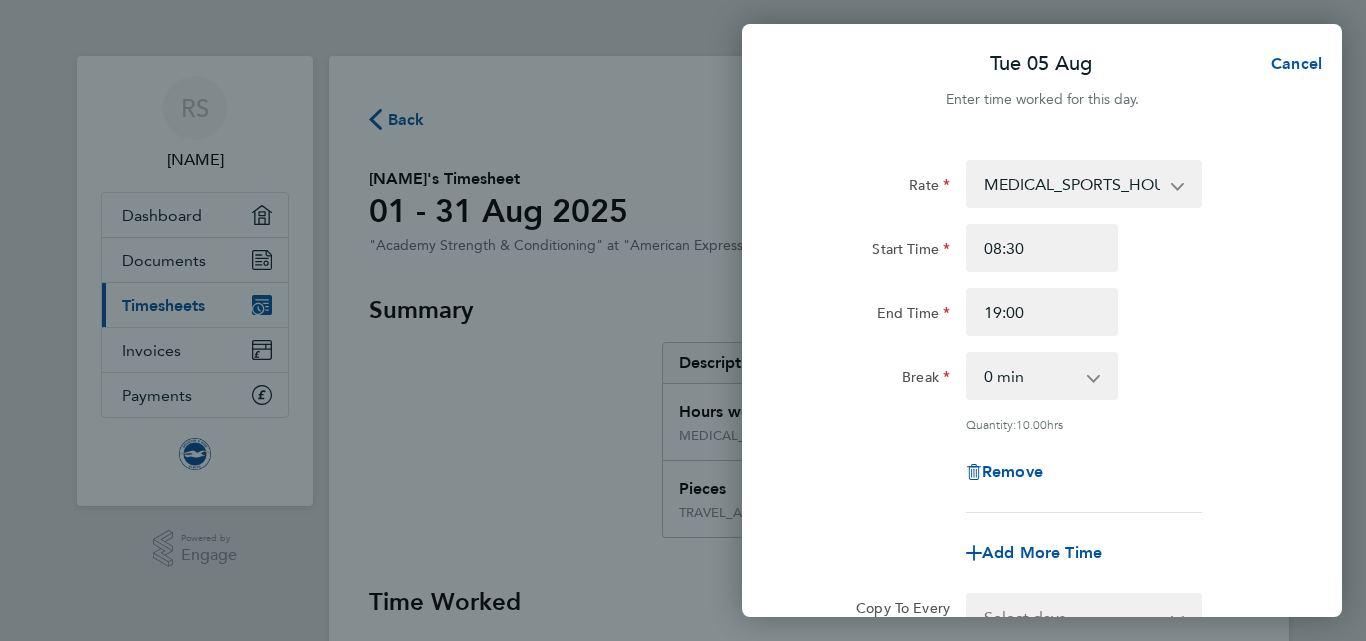 click on "End Time 19:00" 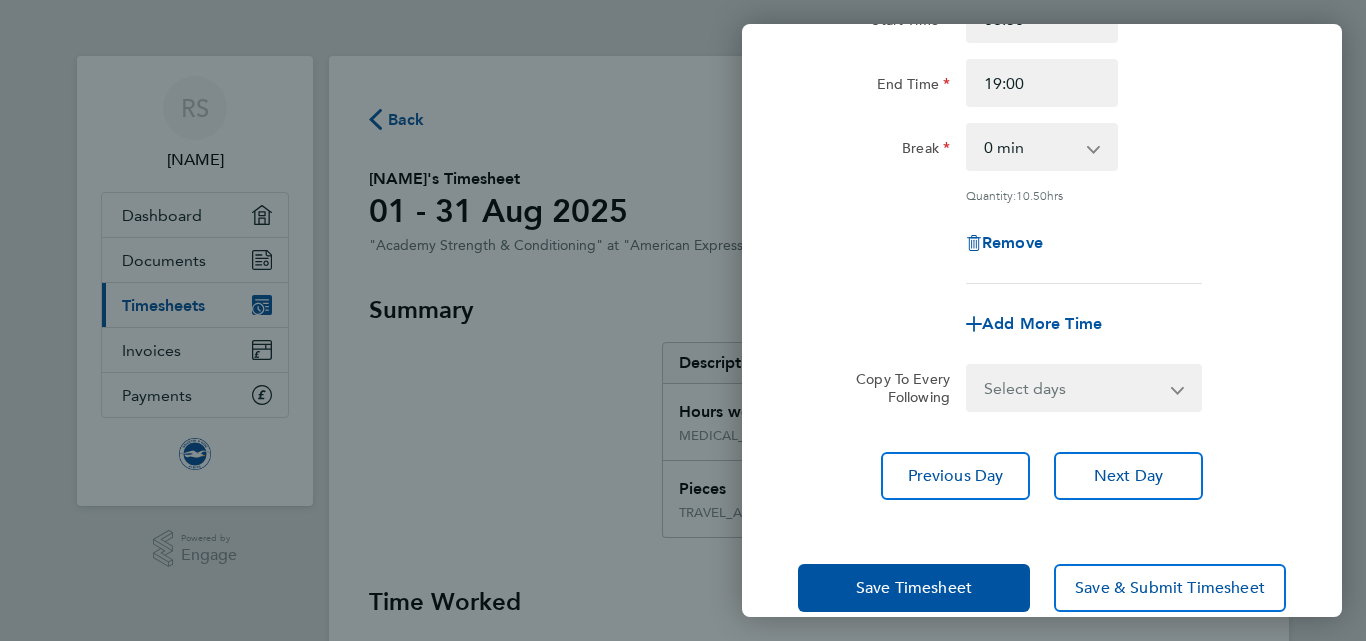 scroll, scrollTop: 262, scrollLeft: 0, axis: vertical 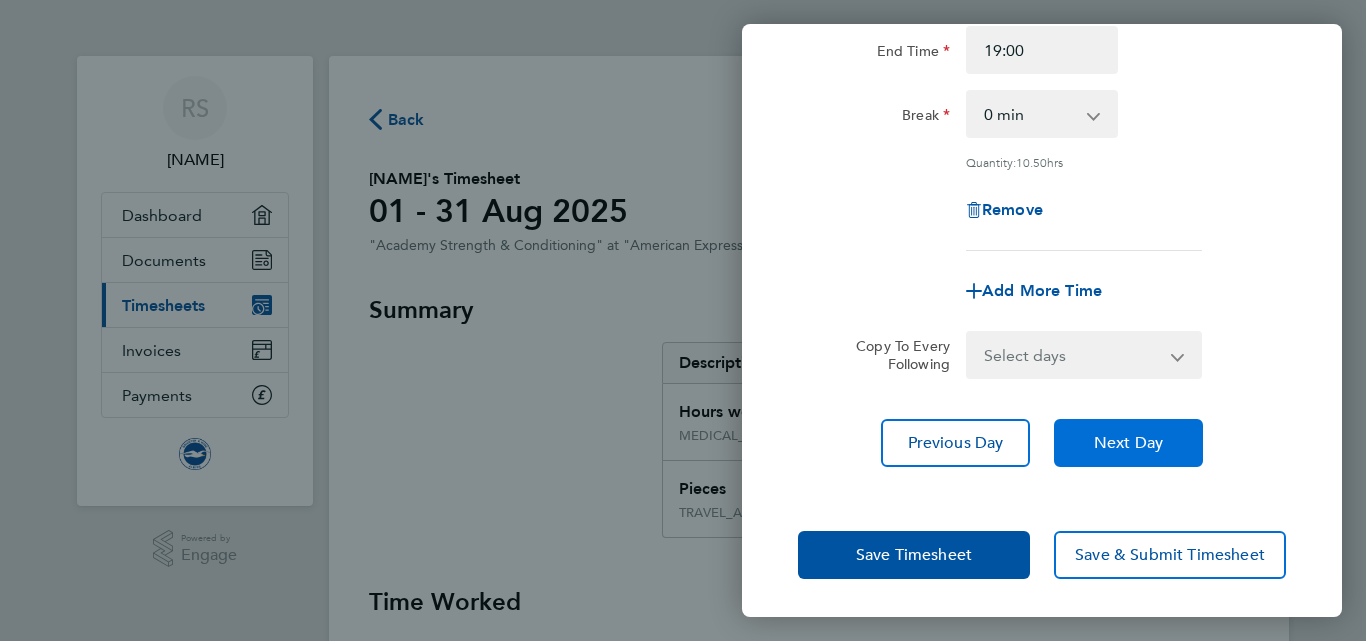 click on "Next Day" 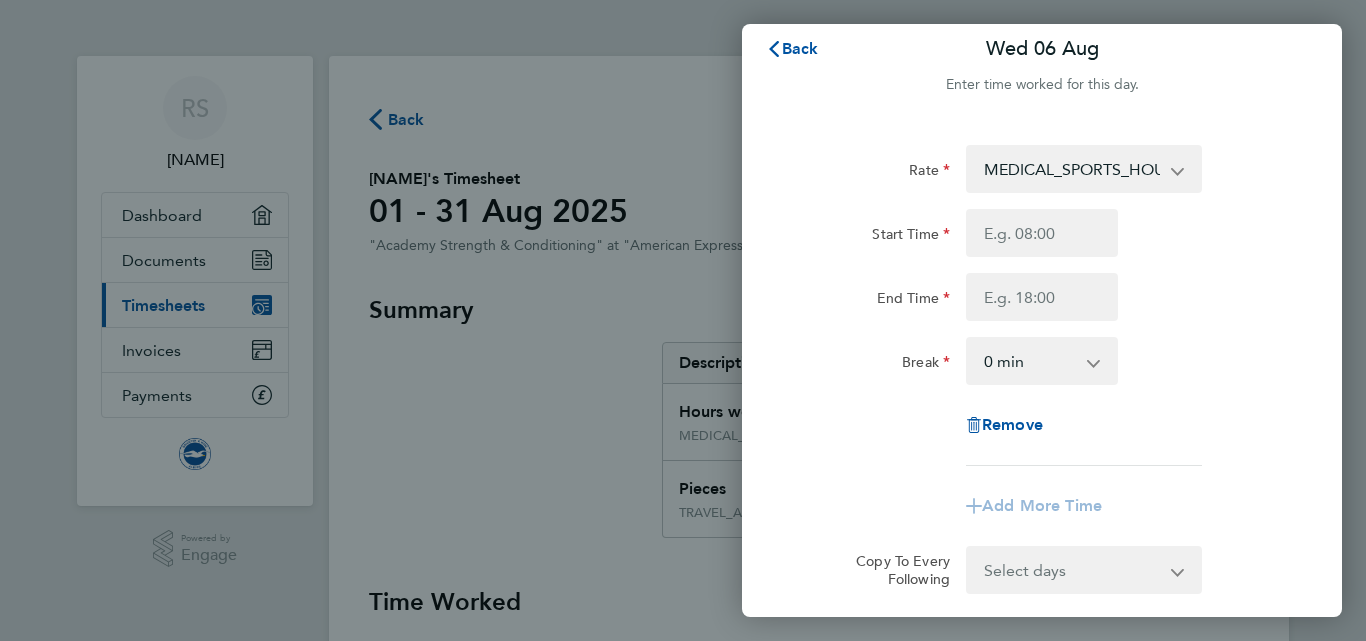 scroll, scrollTop: 0, scrollLeft: 0, axis: both 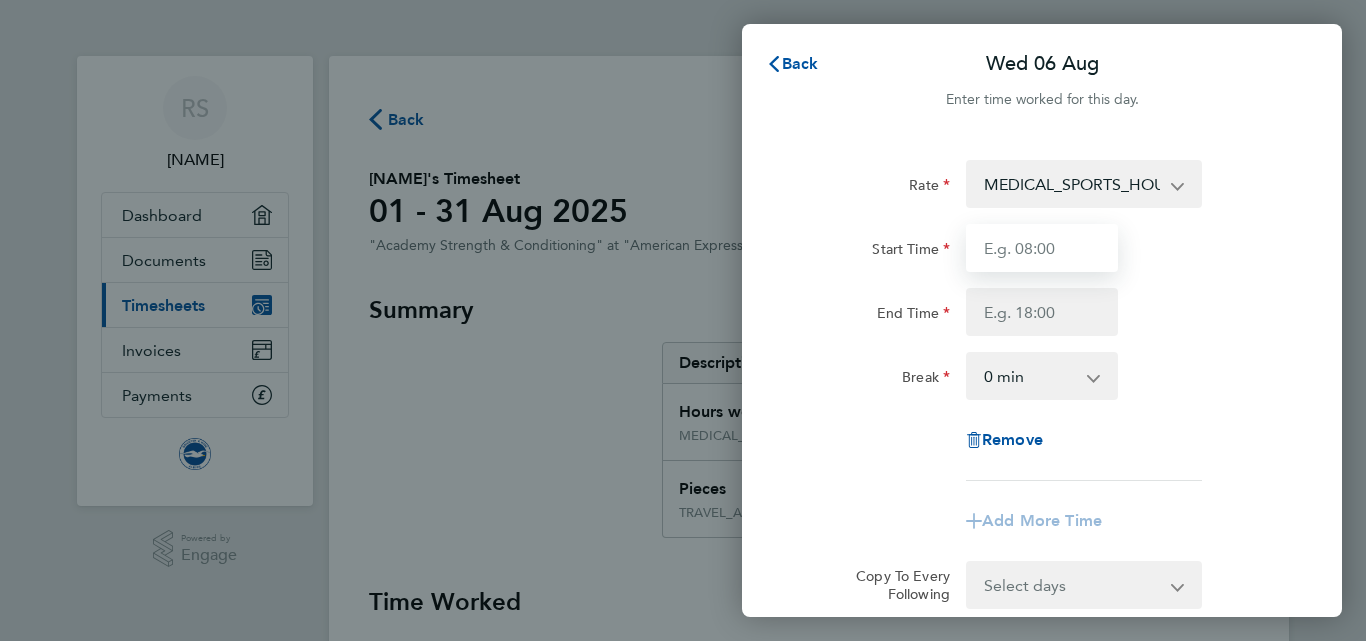 click on "Start Time" at bounding box center (1042, 248) 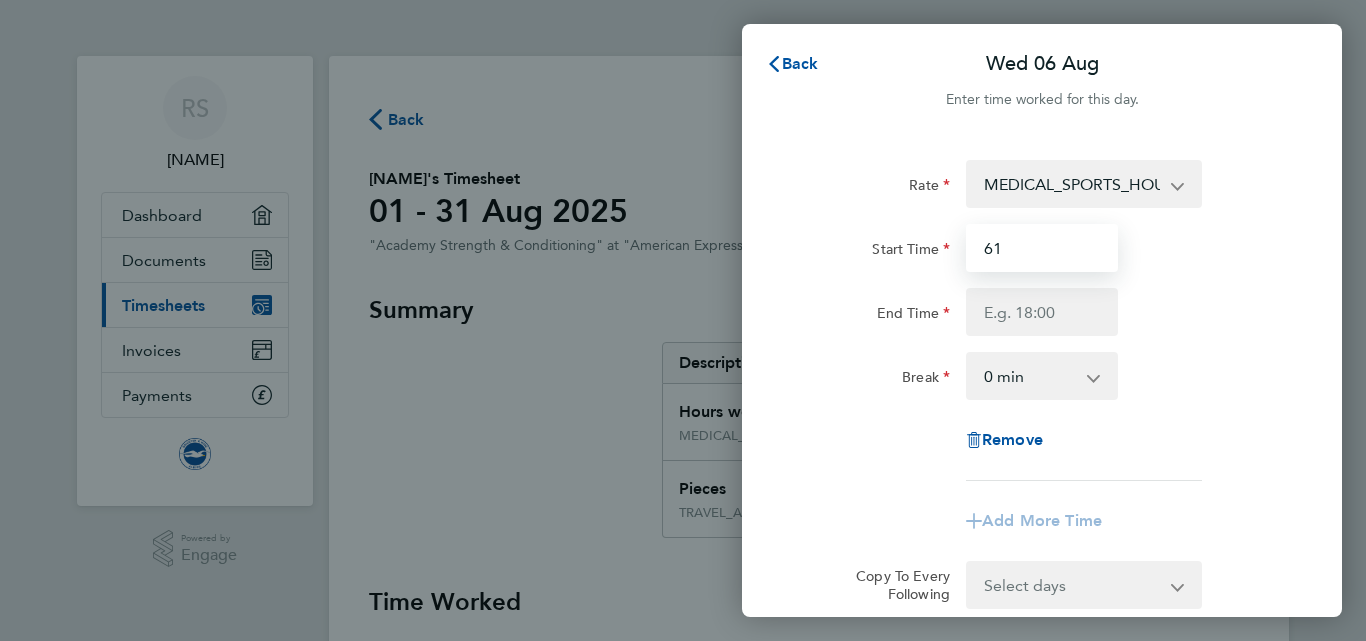 type on "6" 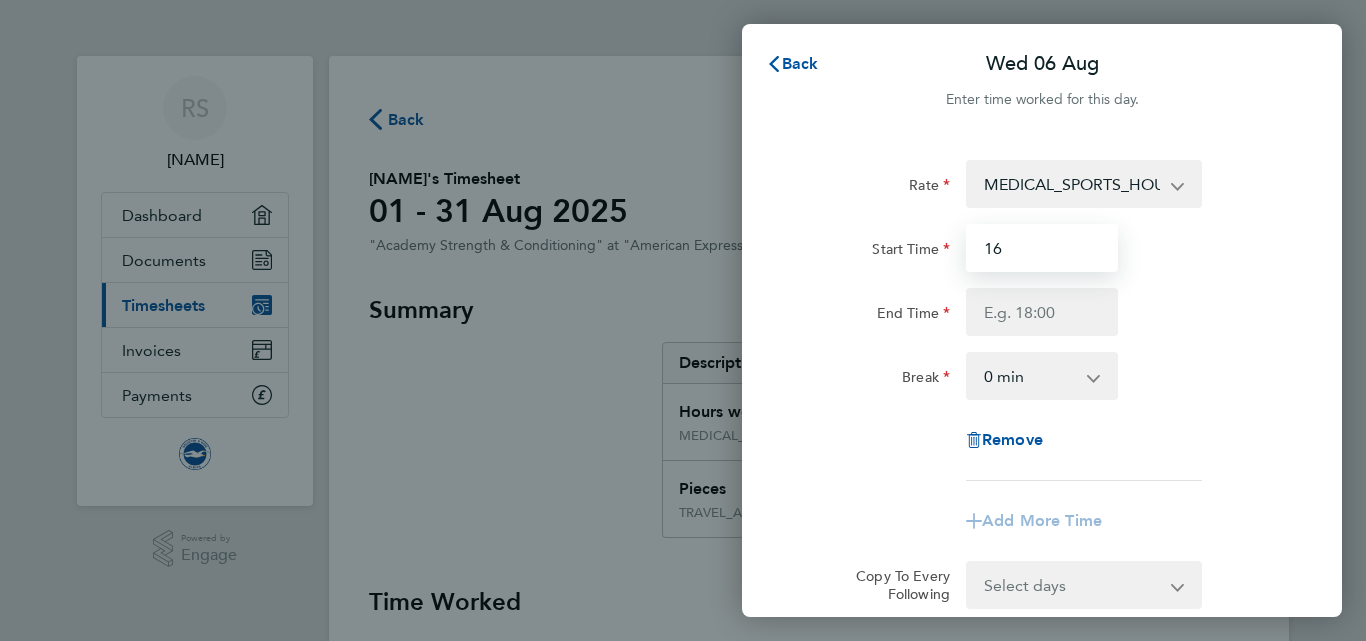type on "16:00" 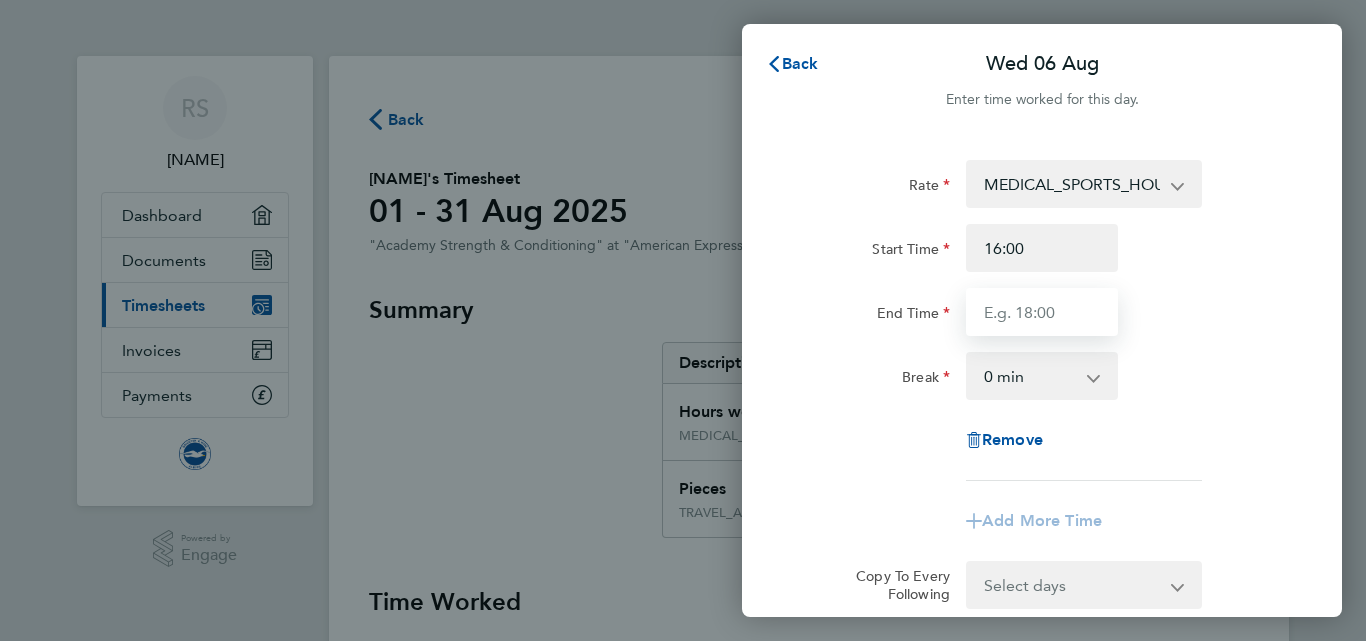 click on "End Time" at bounding box center [1042, 312] 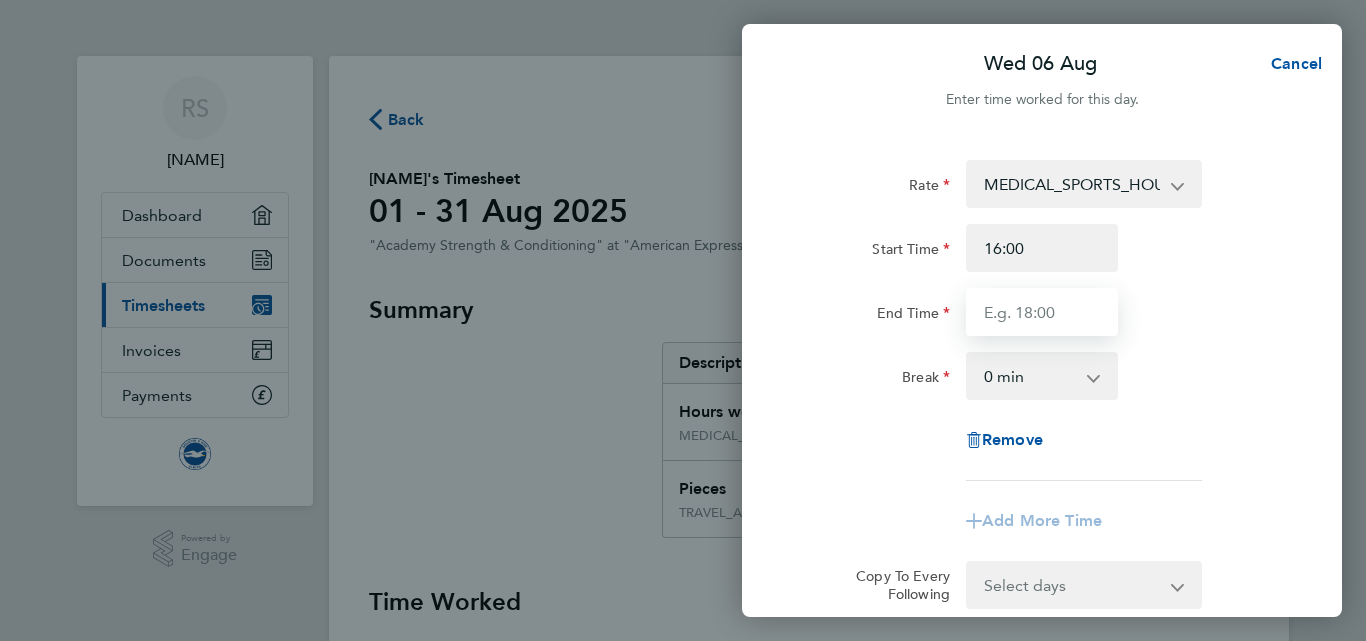 type on "19:00" 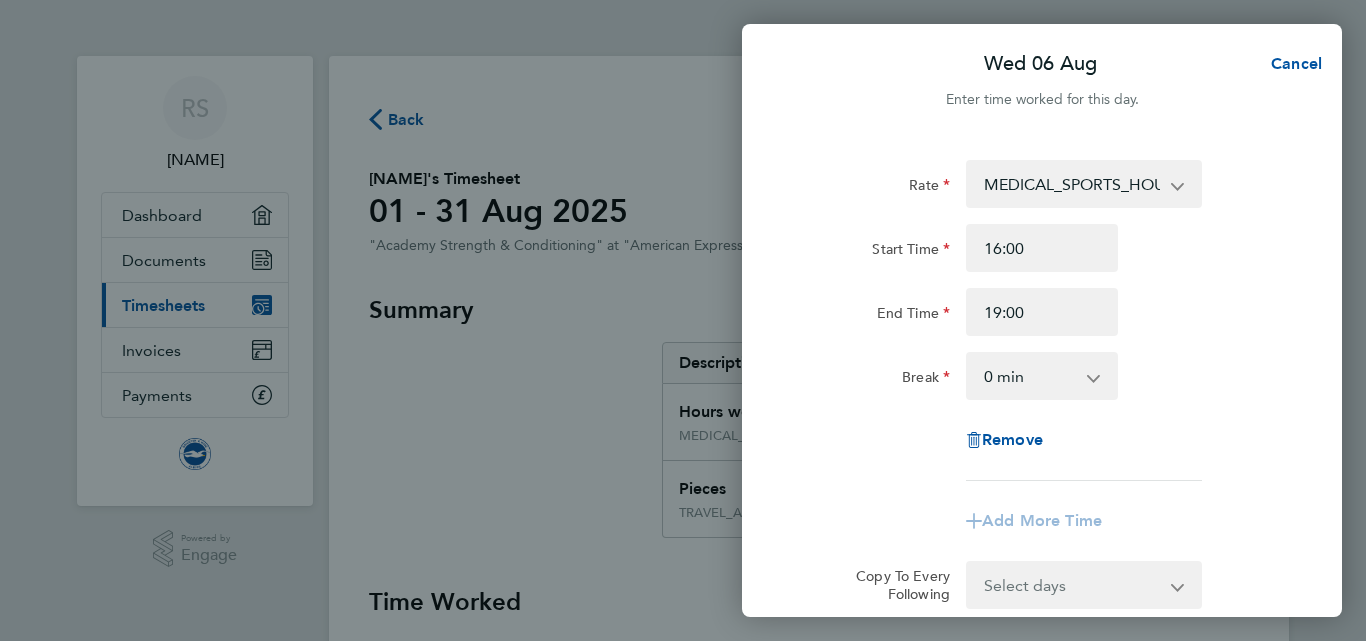 click on "Break  0 min   15 min   30 min   45 min   60 min   75 min   90 min" 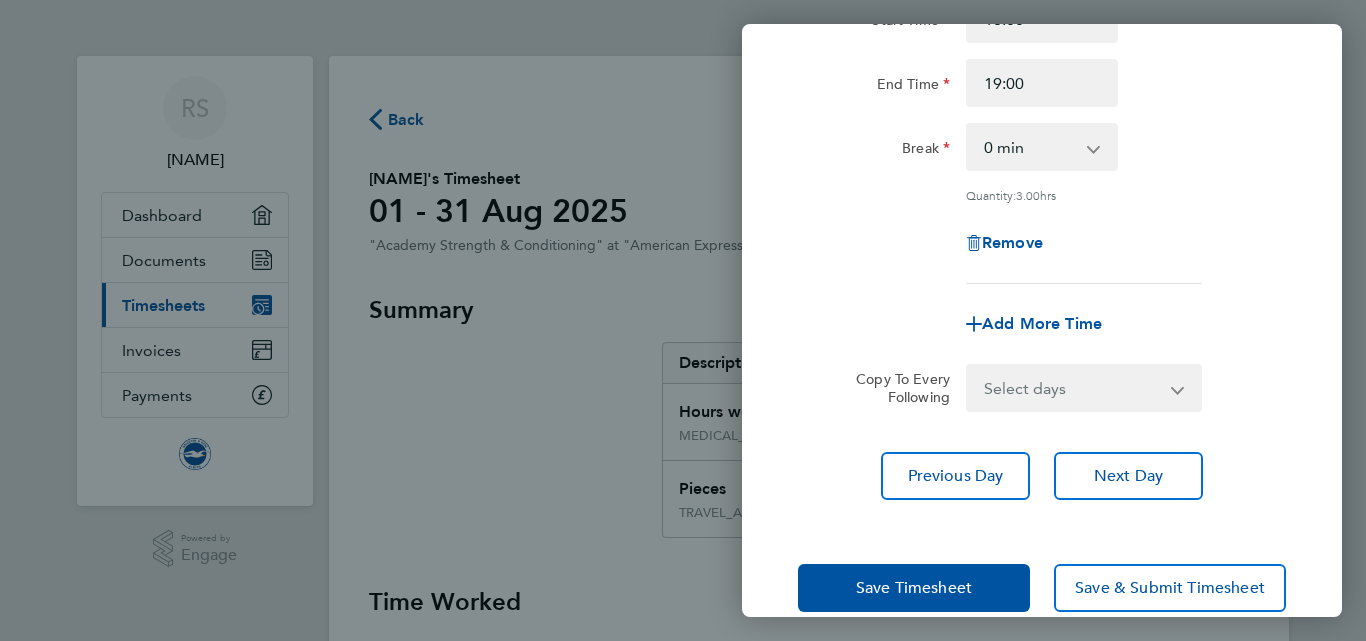 scroll, scrollTop: 262, scrollLeft: 0, axis: vertical 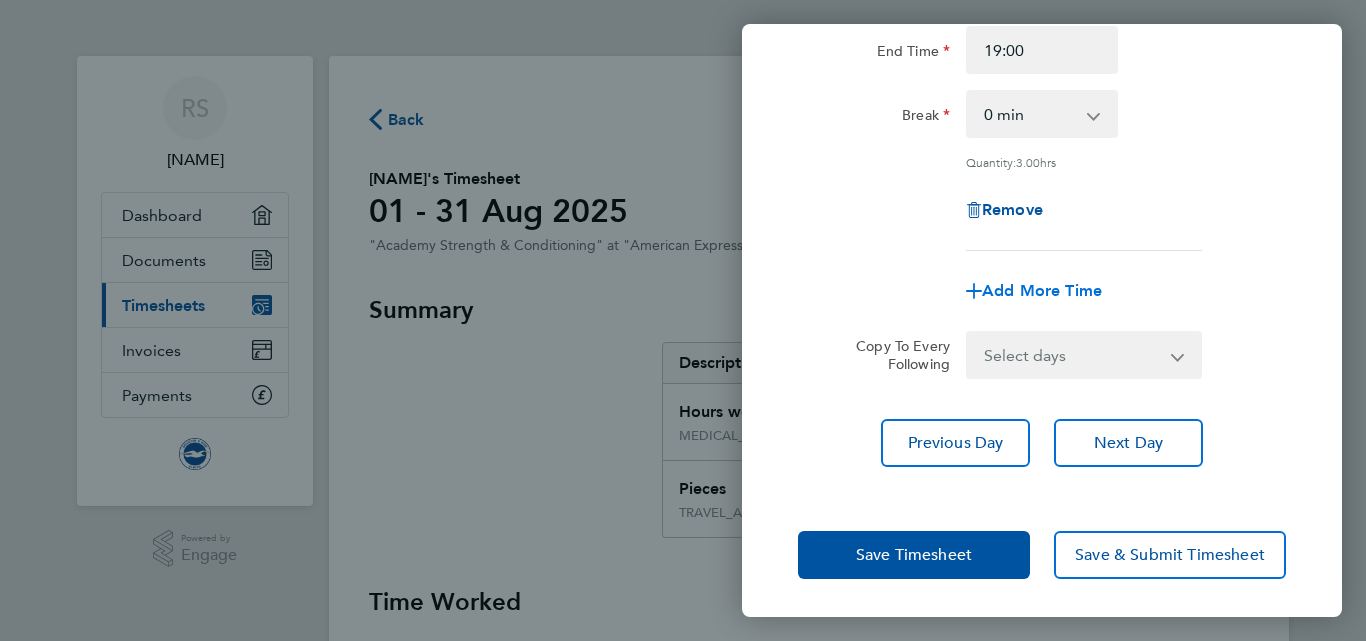 click on "Add More Time" 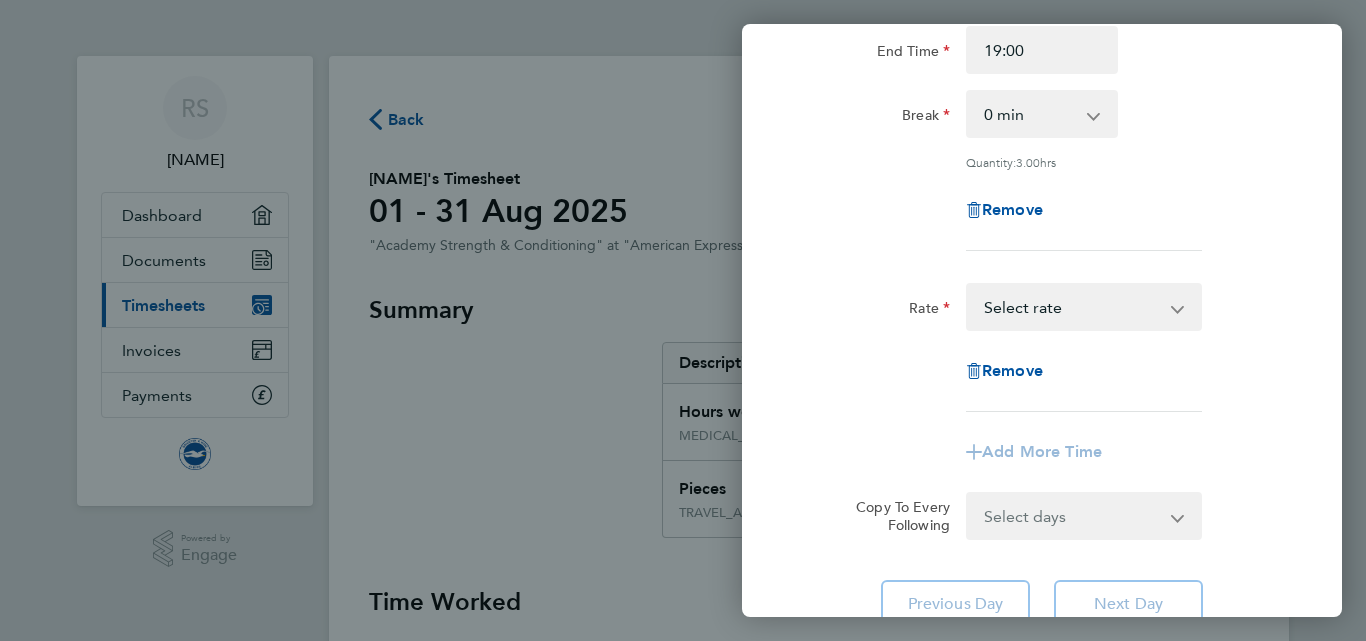 click on "TRAVEL_ALLOWANCE_15 - 15.00   MEDICAL_SPORTS_HOURS - 17.47   Select rate" at bounding box center (1072, 307) 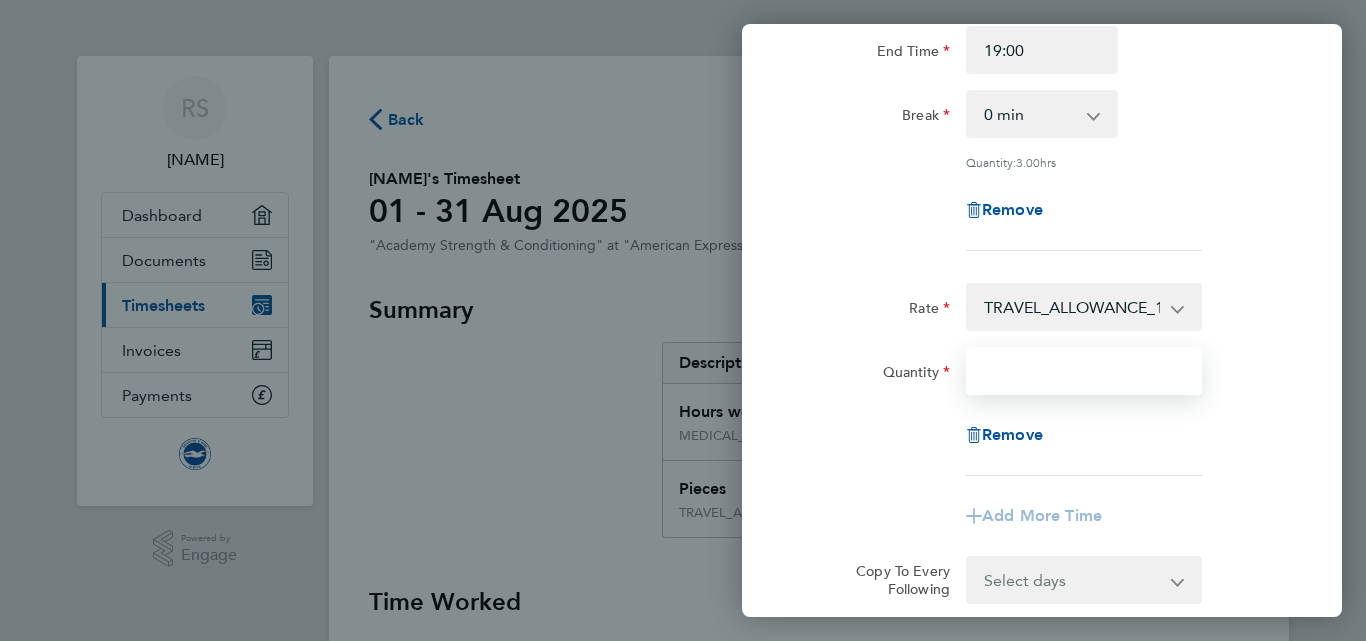 click on "Quantity" at bounding box center (1084, 371) 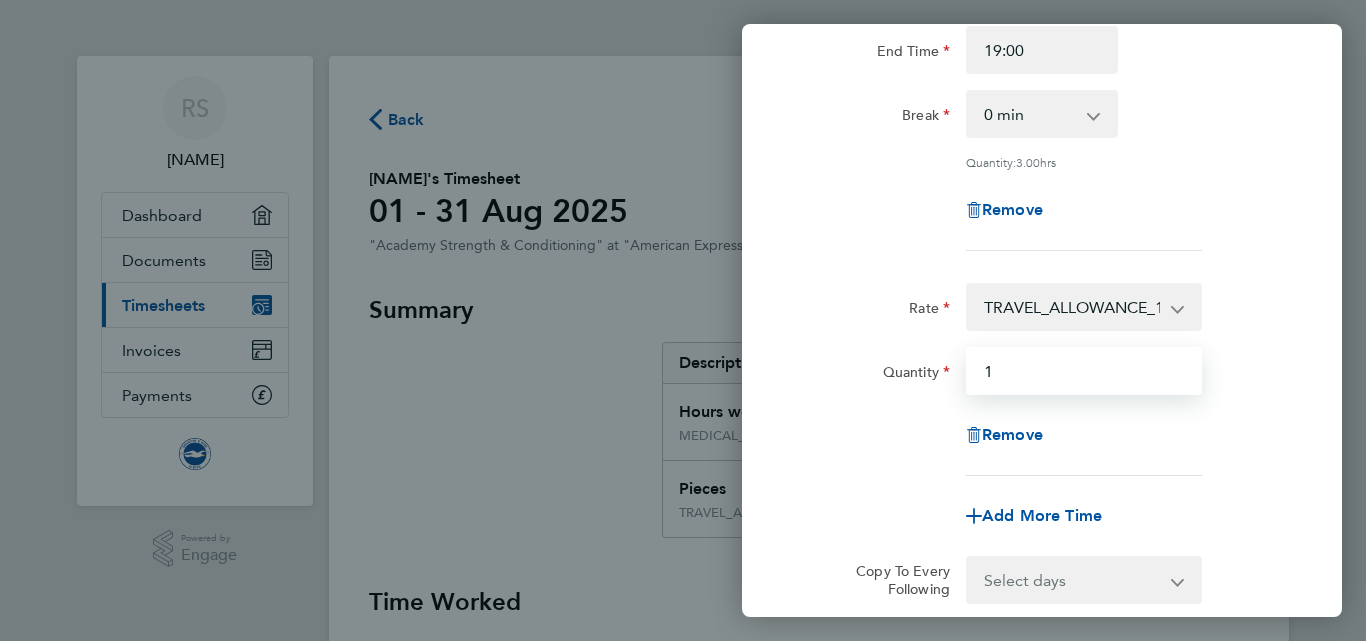 type on "1" 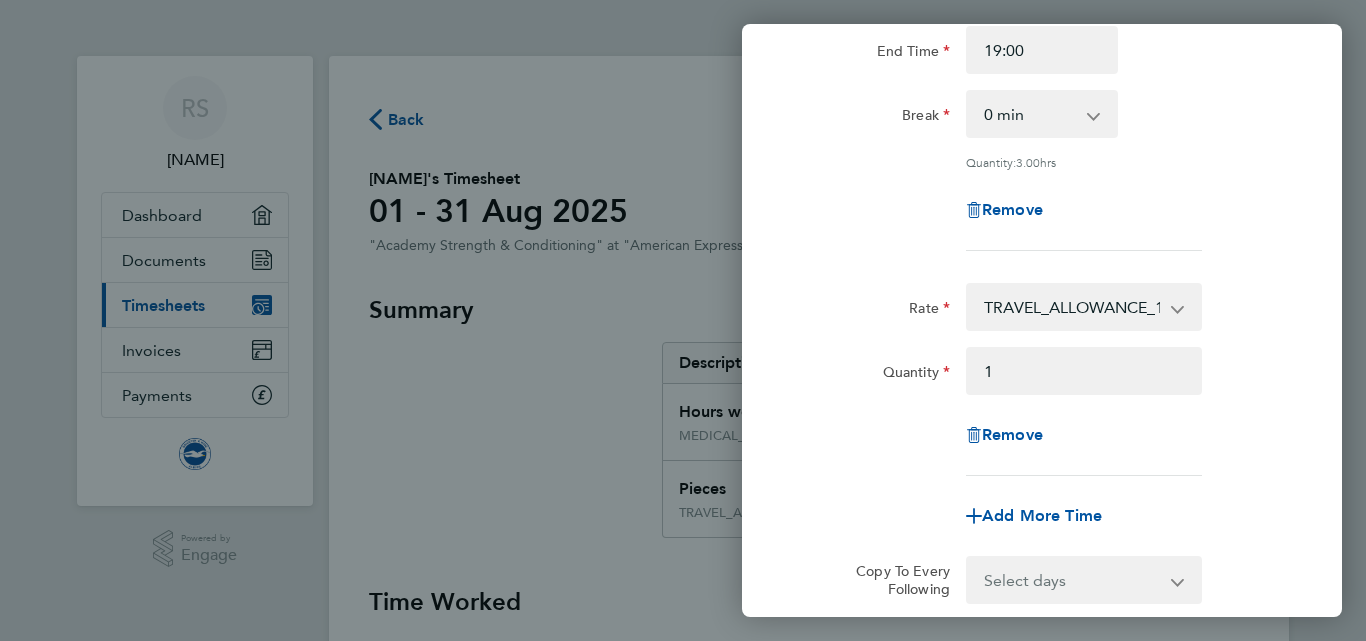click on "Quantity 1" 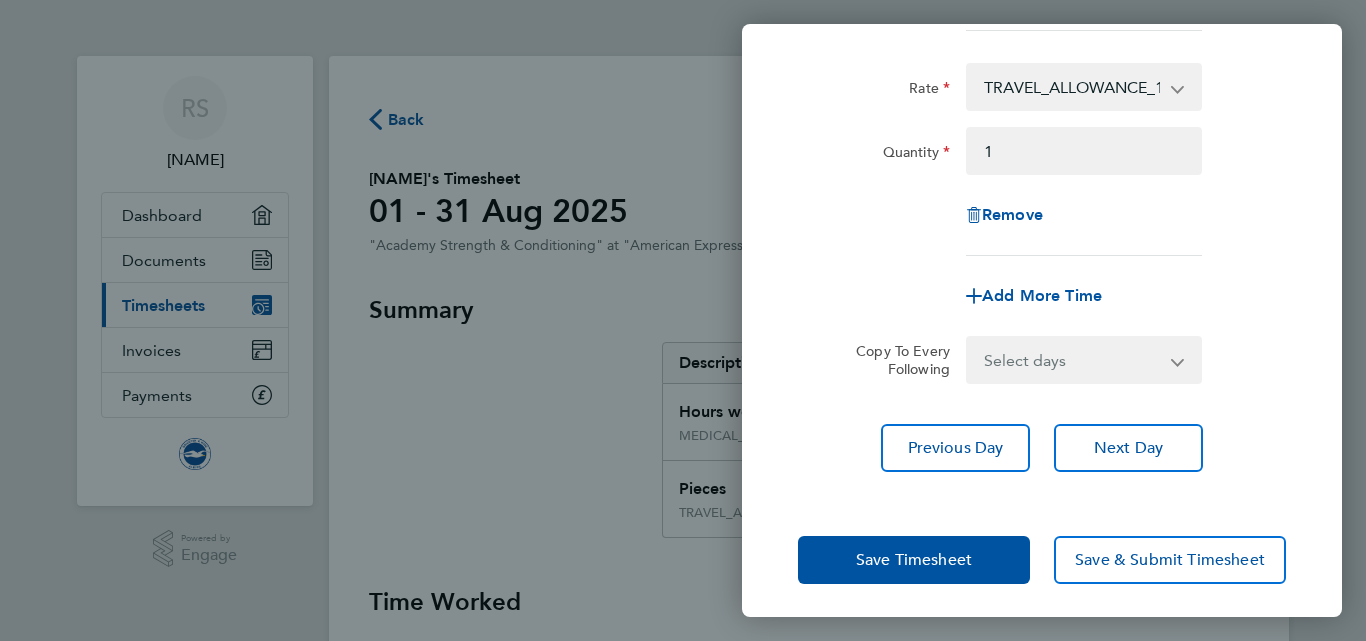 scroll, scrollTop: 487, scrollLeft: 0, axis: vertical 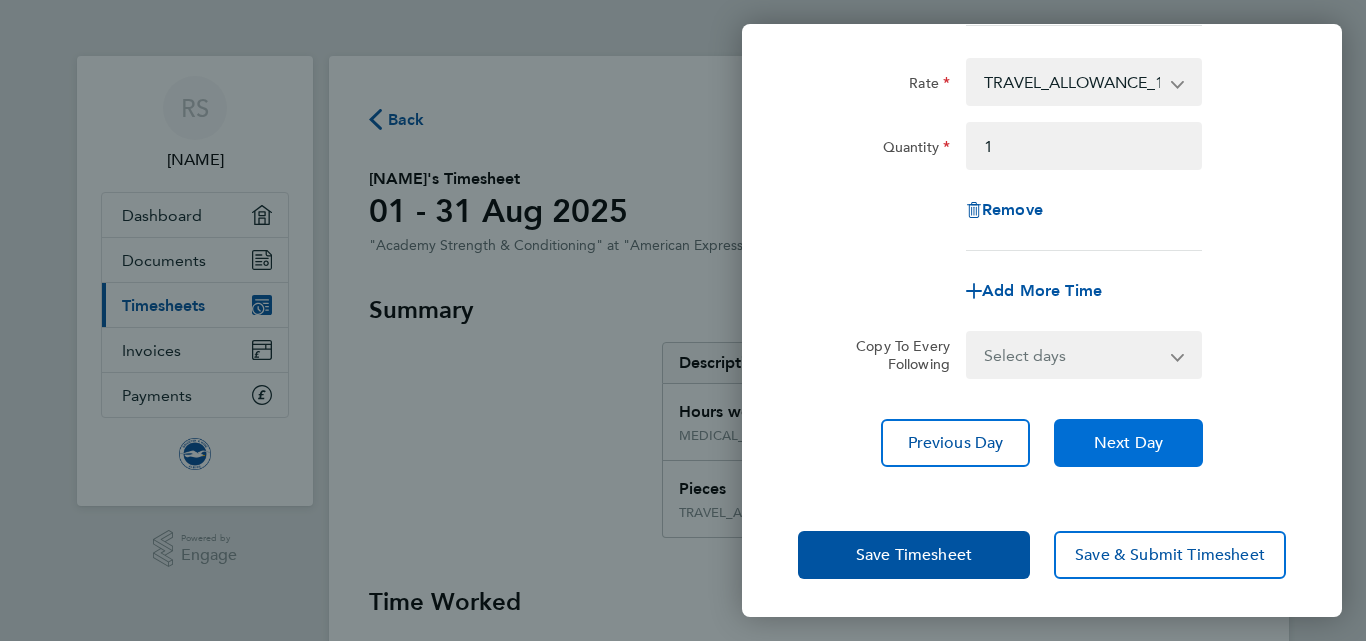 click on "Next Day" 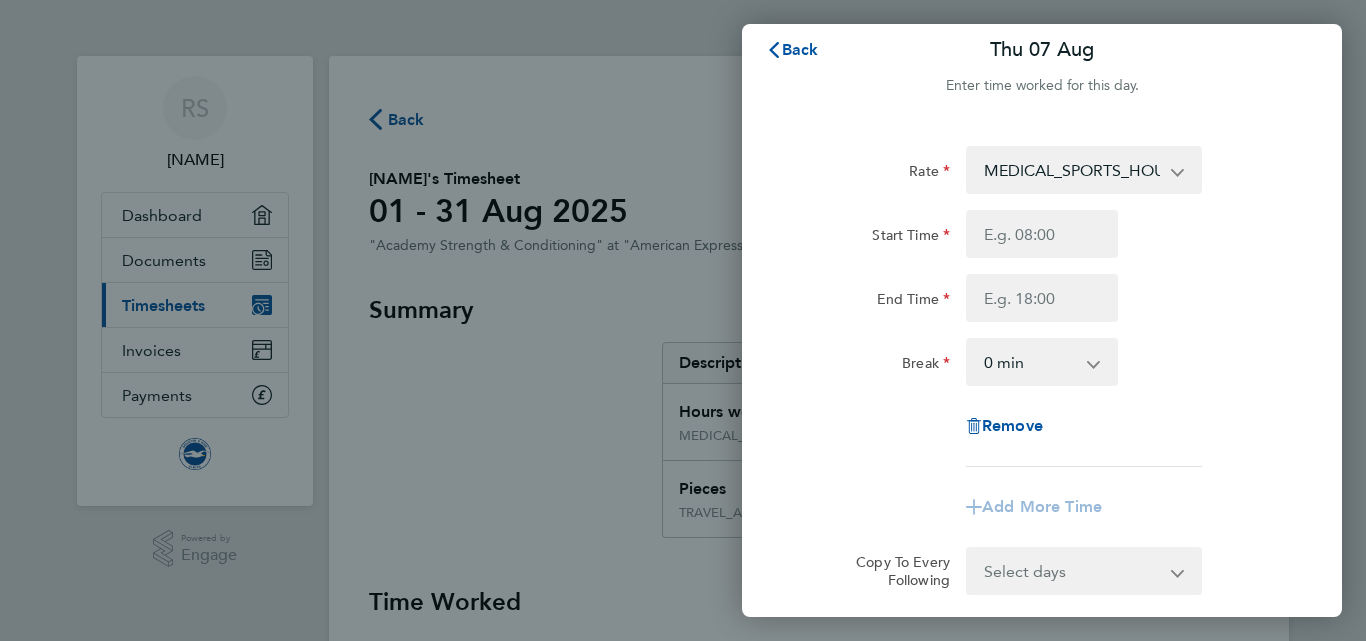 scroll, scrollTop: 0, scrollLeft: 0, axis: both 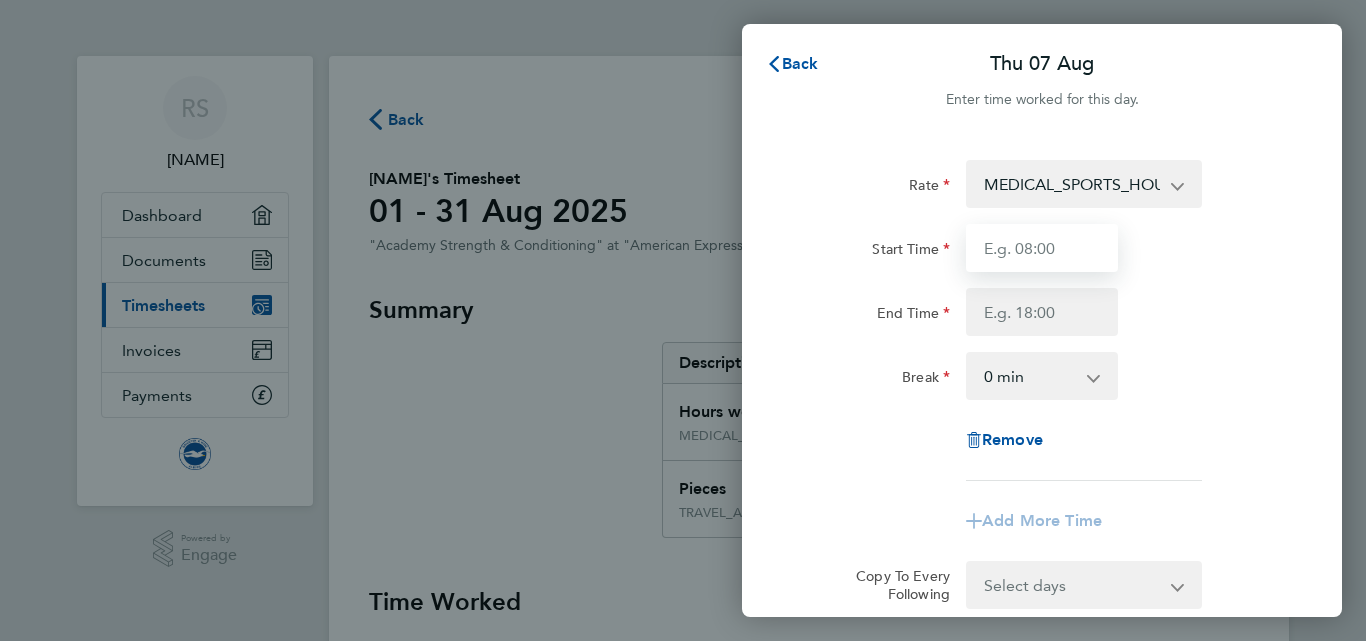 click on "Start Time" at bounding box center [1042, 248] 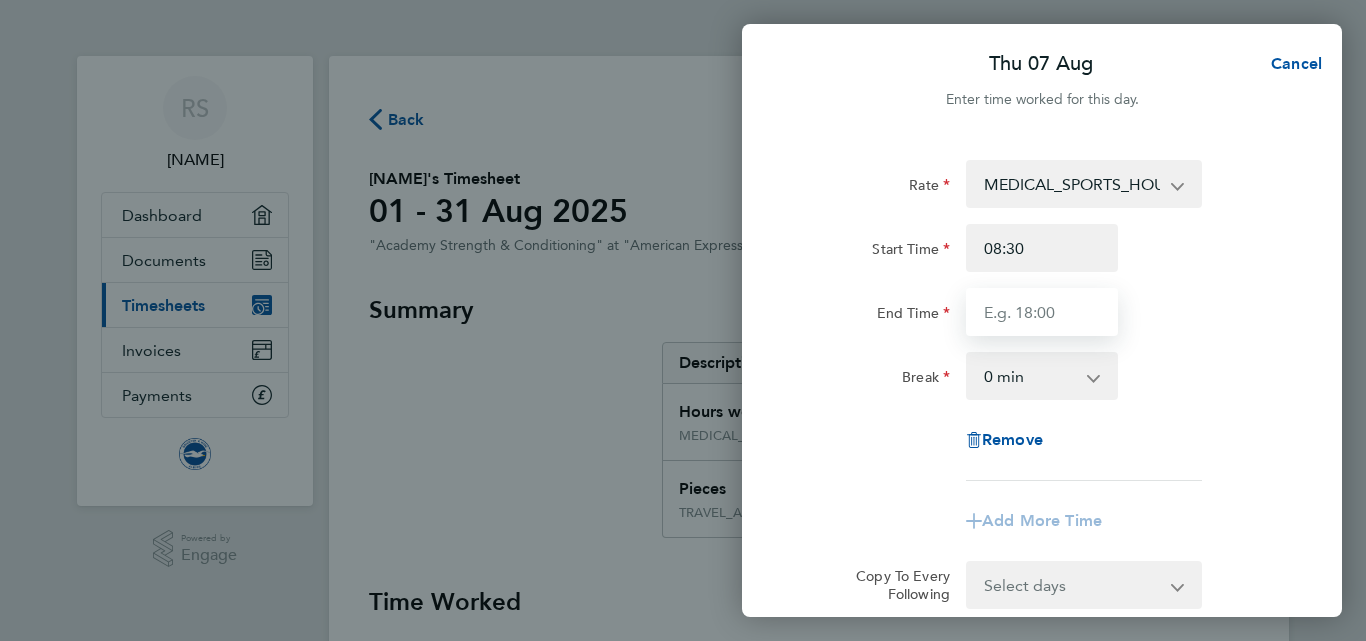 click on "End Time" at bounding box center [1042, 312] 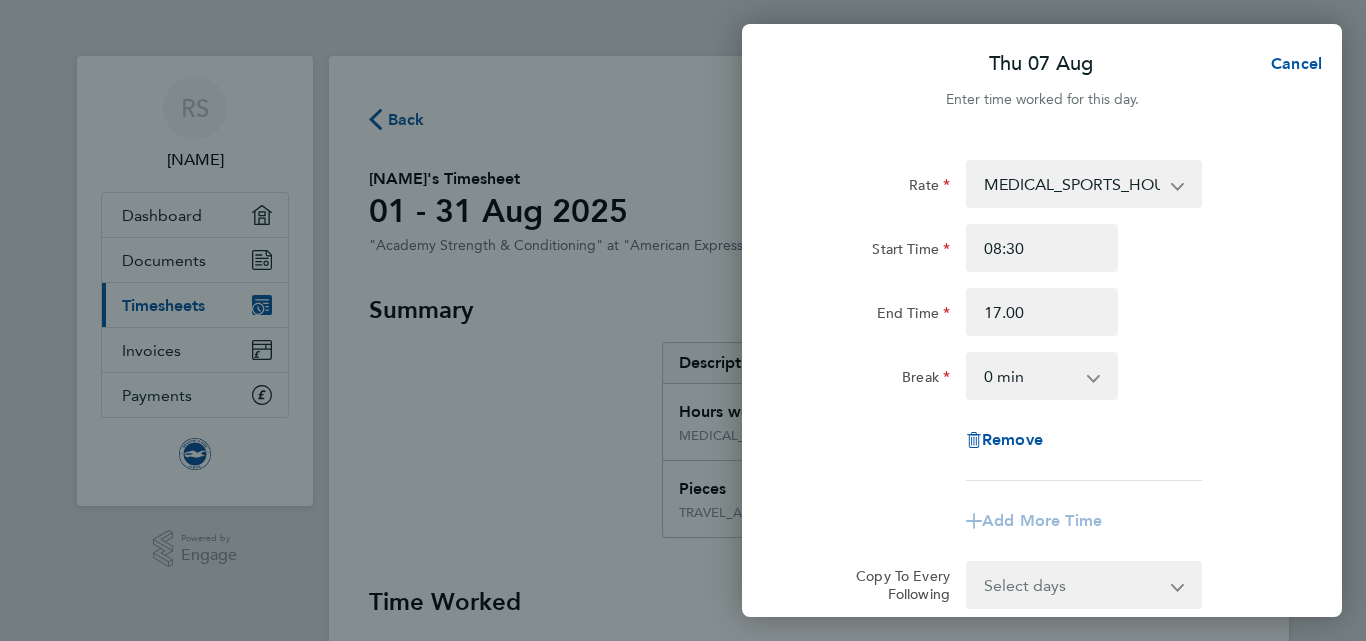 type on "17:00" 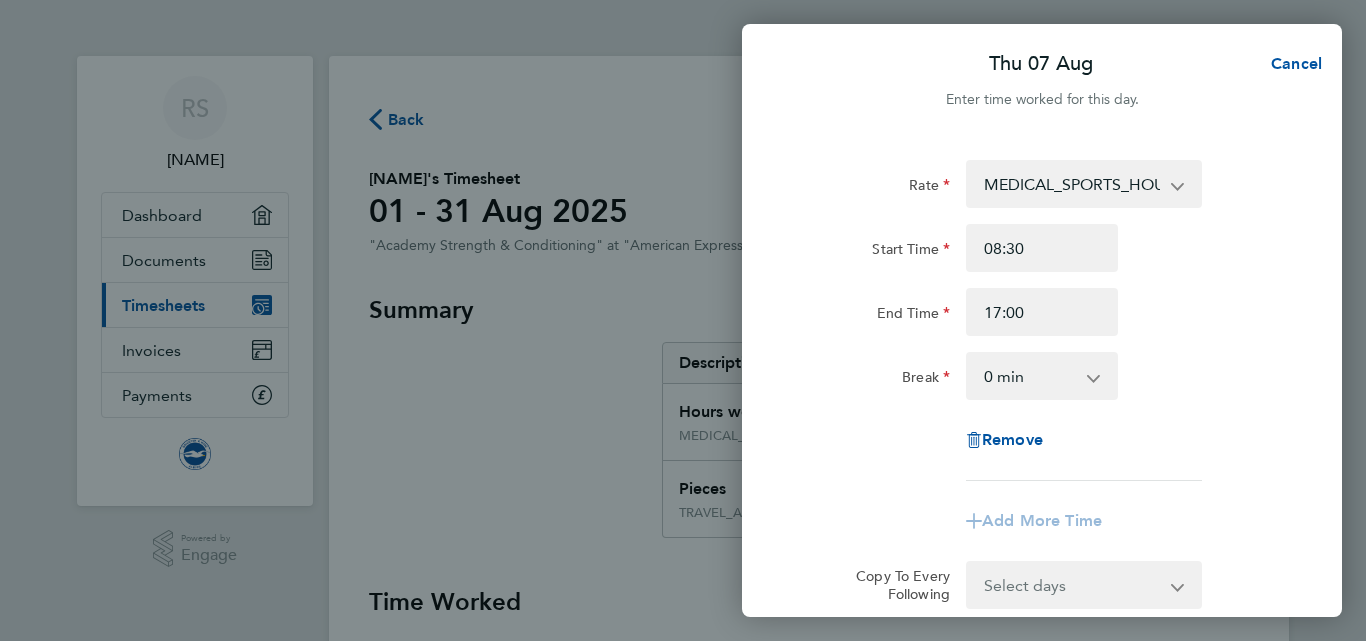 click on "End Time 17:00" 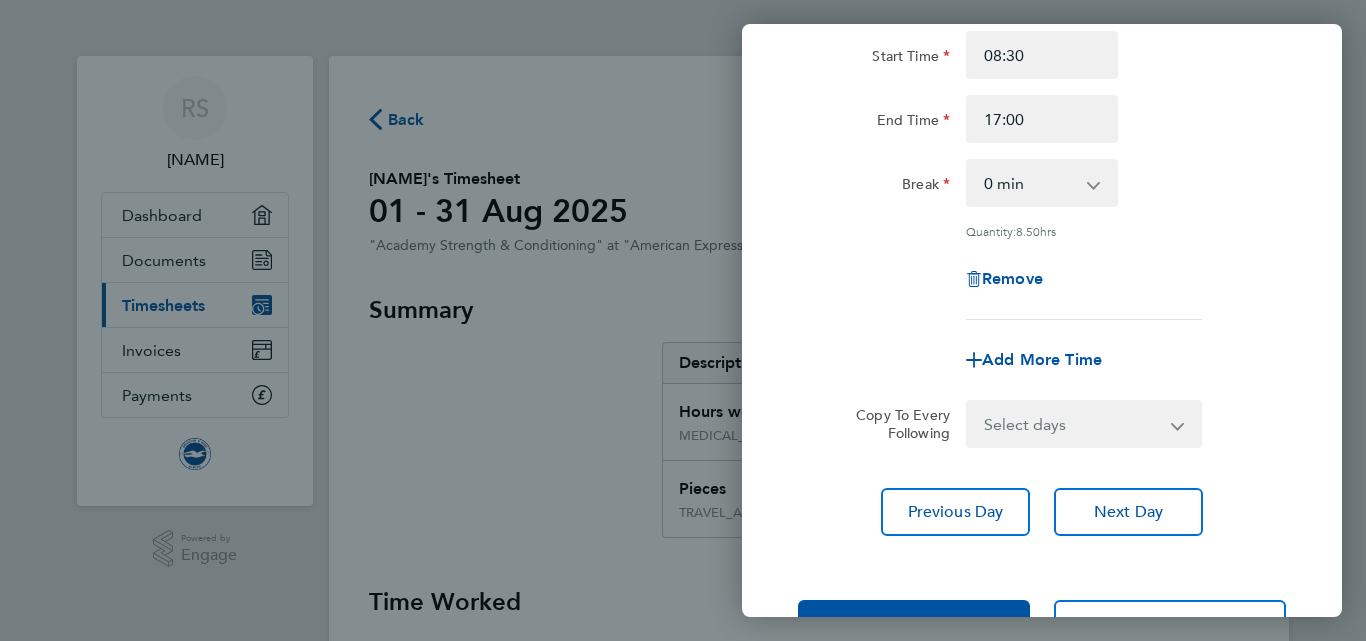 scroll, scrollTop: 262, scrollLeft: 0, axis: vertical 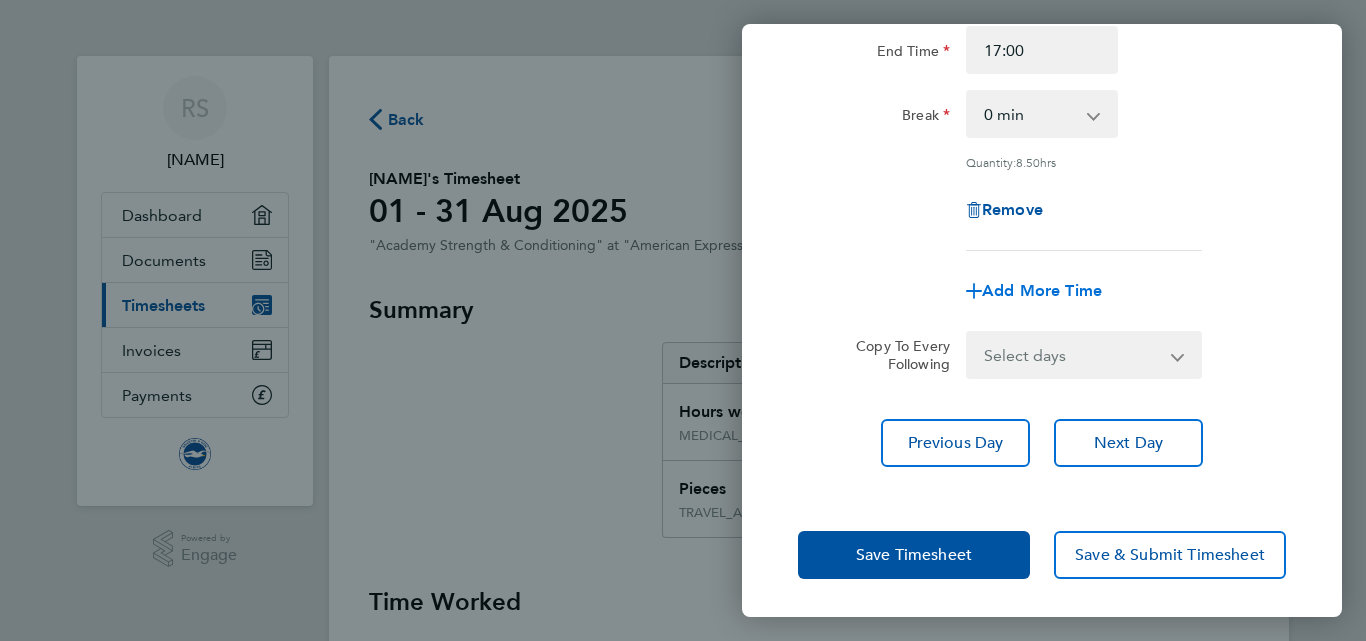 click on "Add More Time" 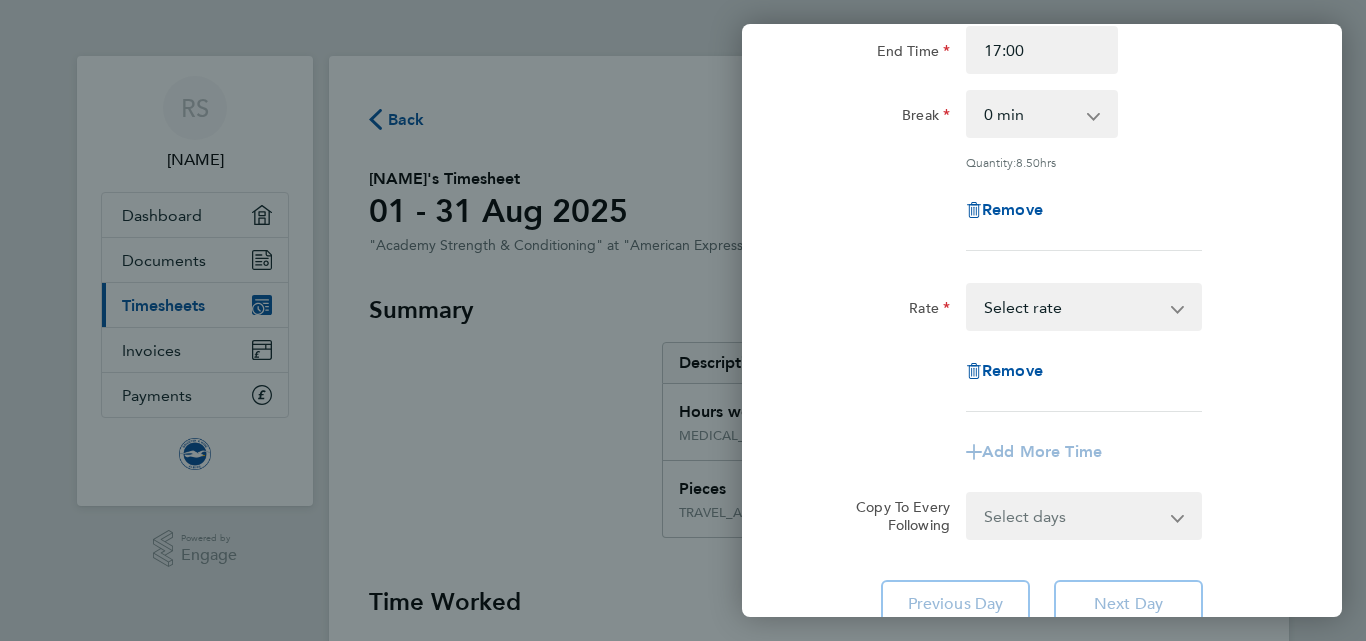 click on "TRAVEL_ALLOWANCE_15 - 15.00   MEDICAL_SPORTS_HOURS - 17.47   Select rate" at bounding box center [1072, 307] 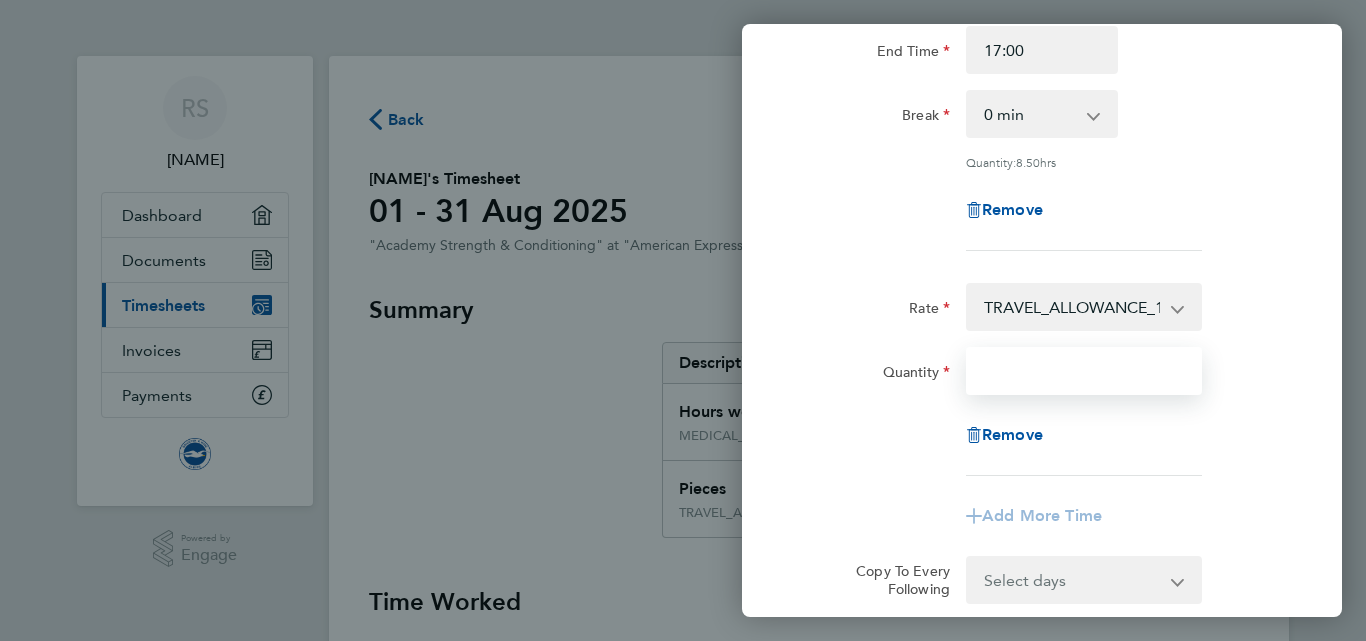 click on "Quantity" at bounding box center (1084, 371) 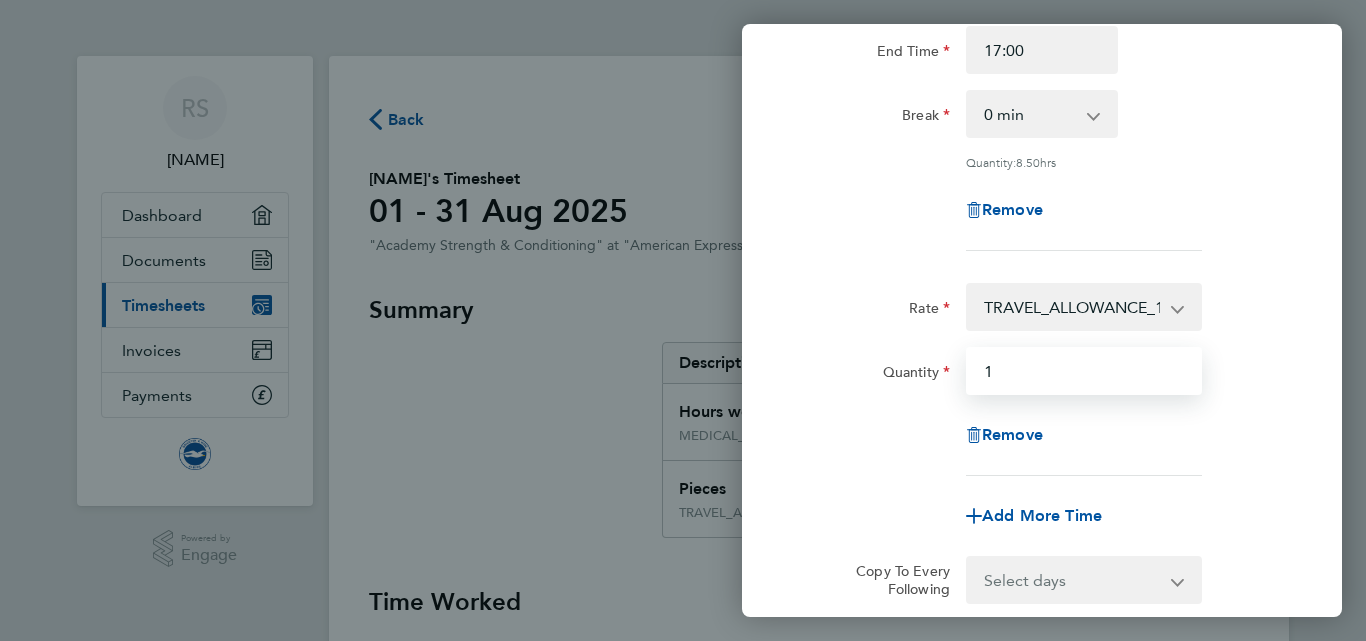 type on "1" 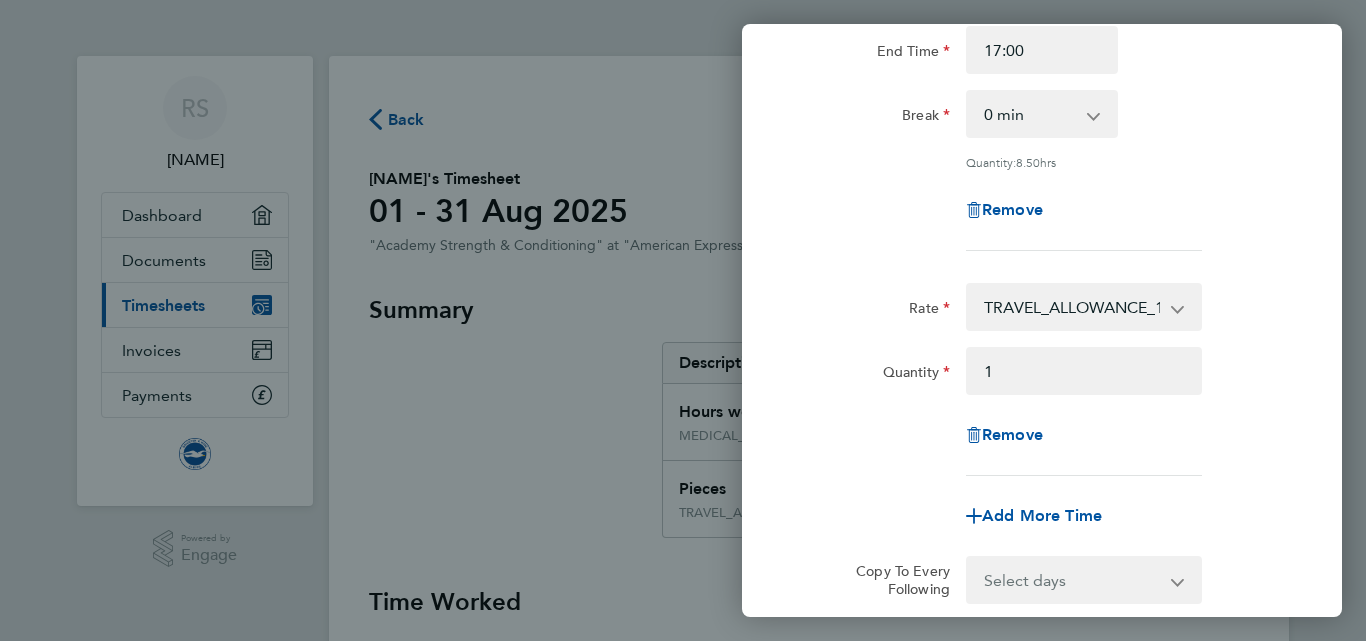 click on "Remove" 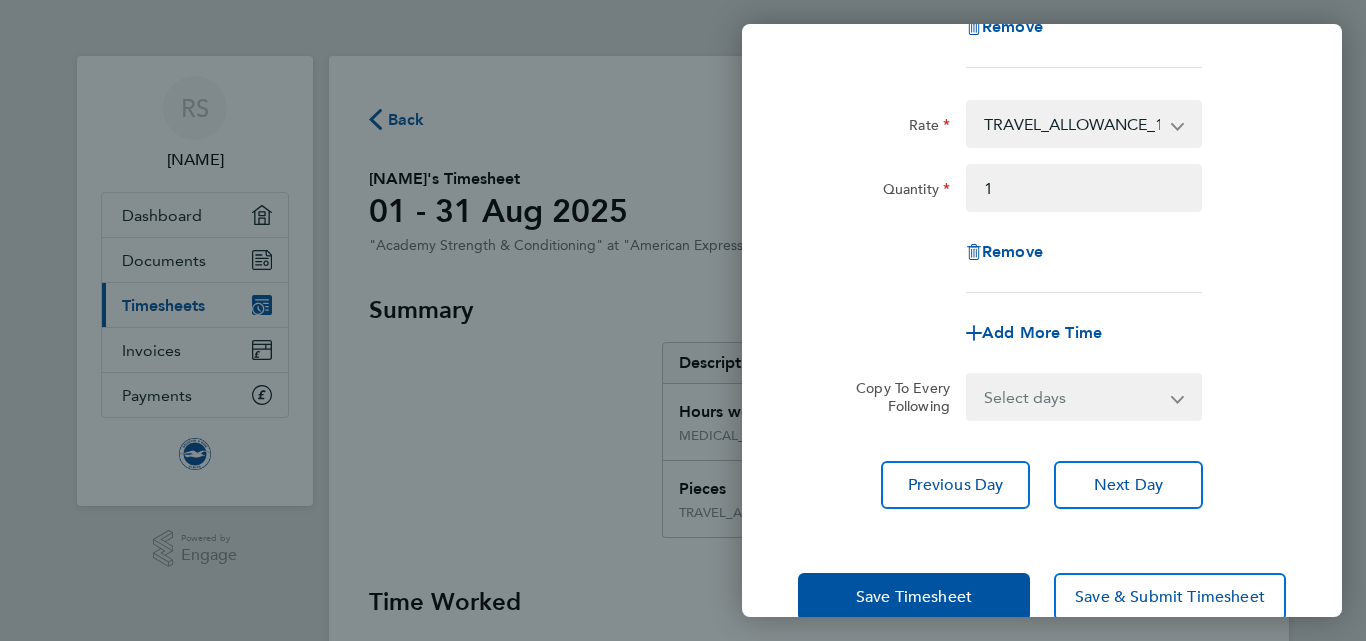 scroll, scrollTop: 462, scrollLeft: 0, axis: vertical 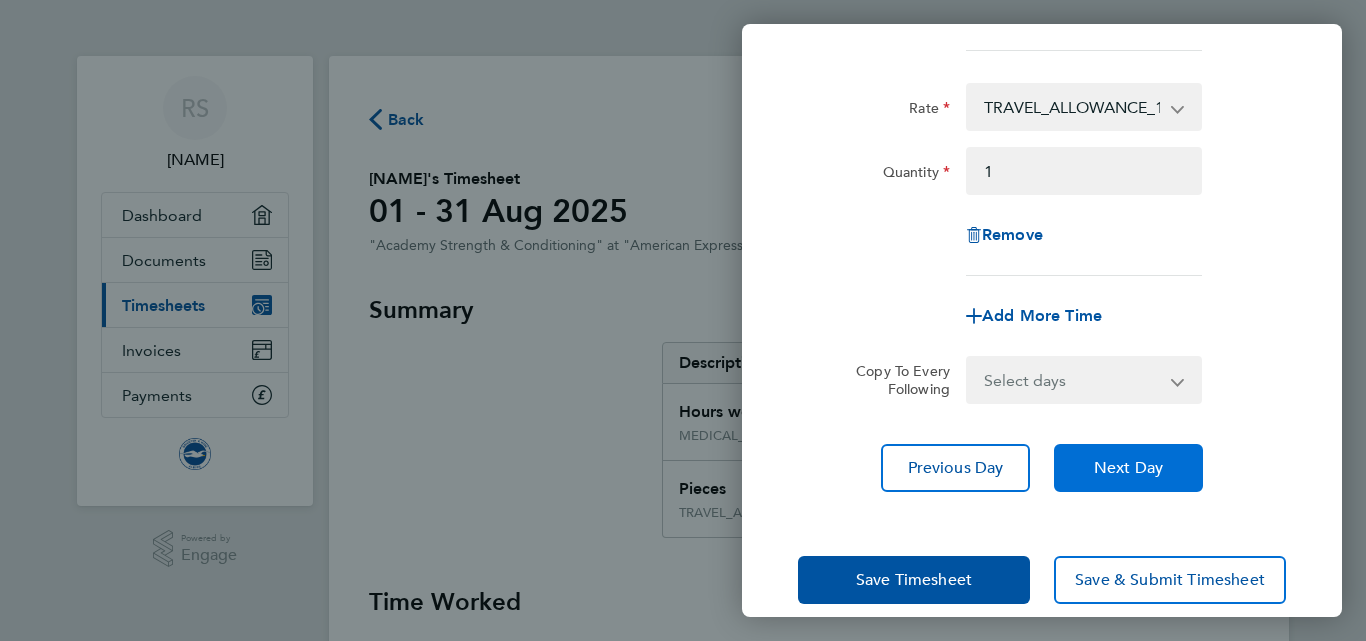 click on "Next Day" 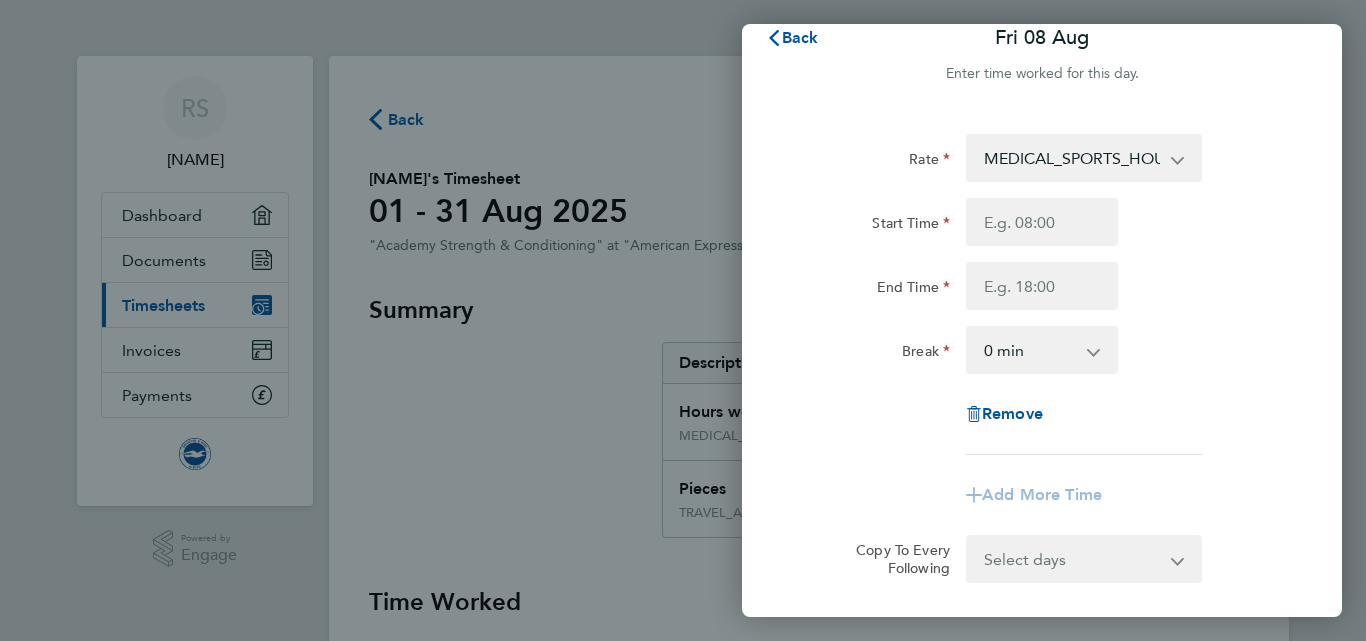 scroll, scrollTop: 0, scrollLeft: 0, axis: both 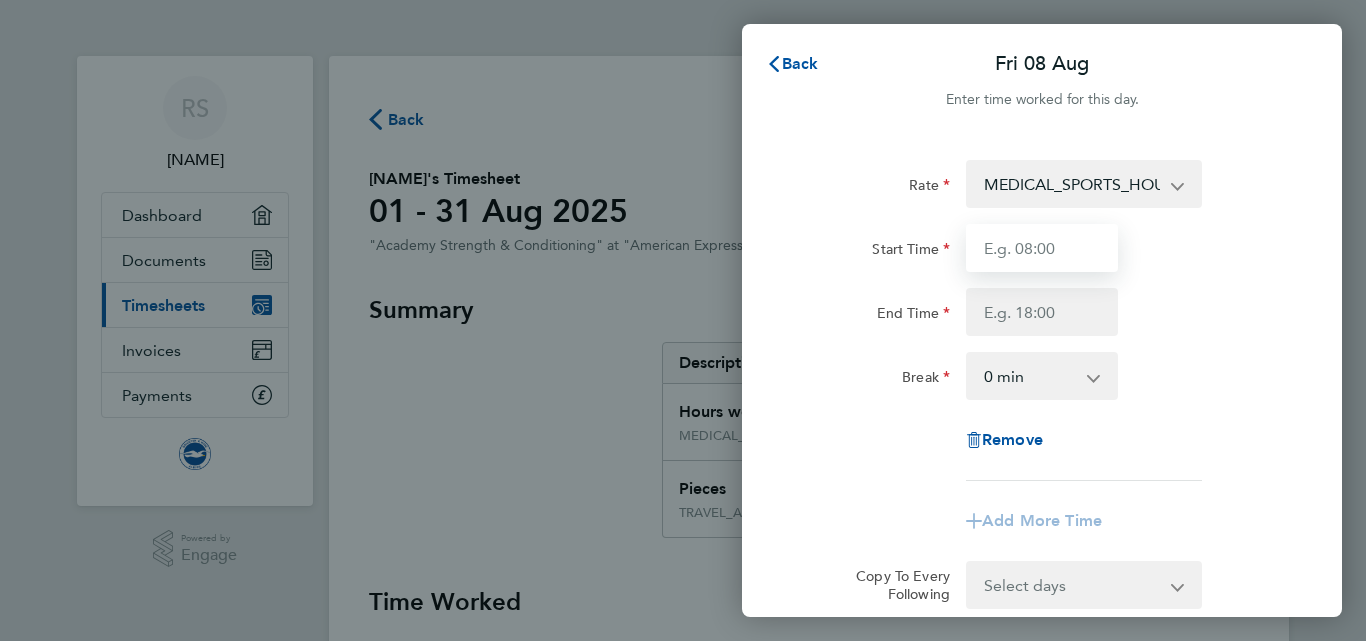 click on "Start Time" at bounding box center [1042, 248] 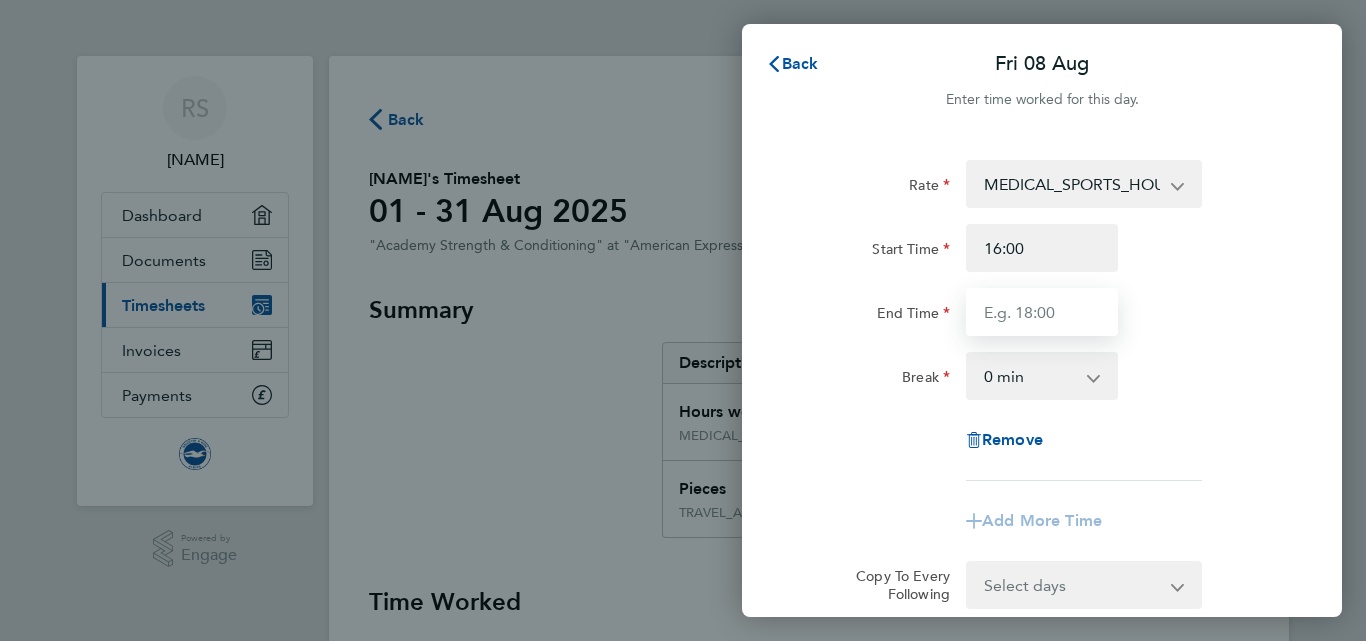 click on "End Time" at bounding box center [1042, 312] 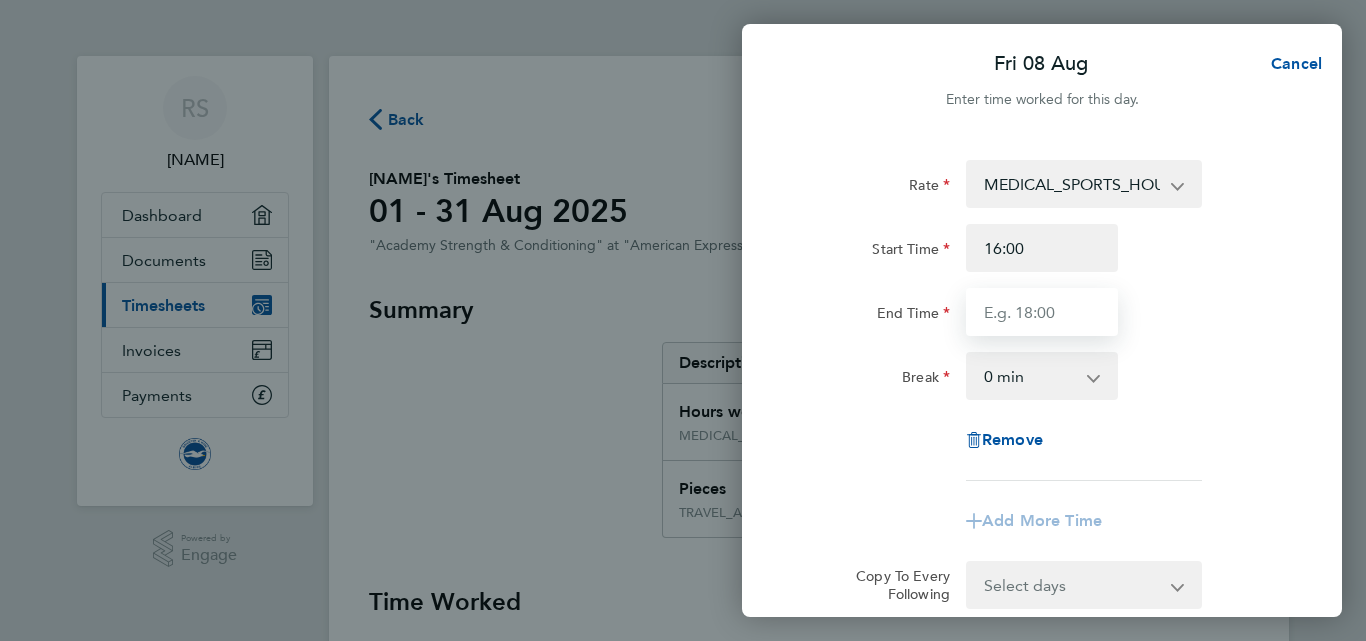 type on "19:00" 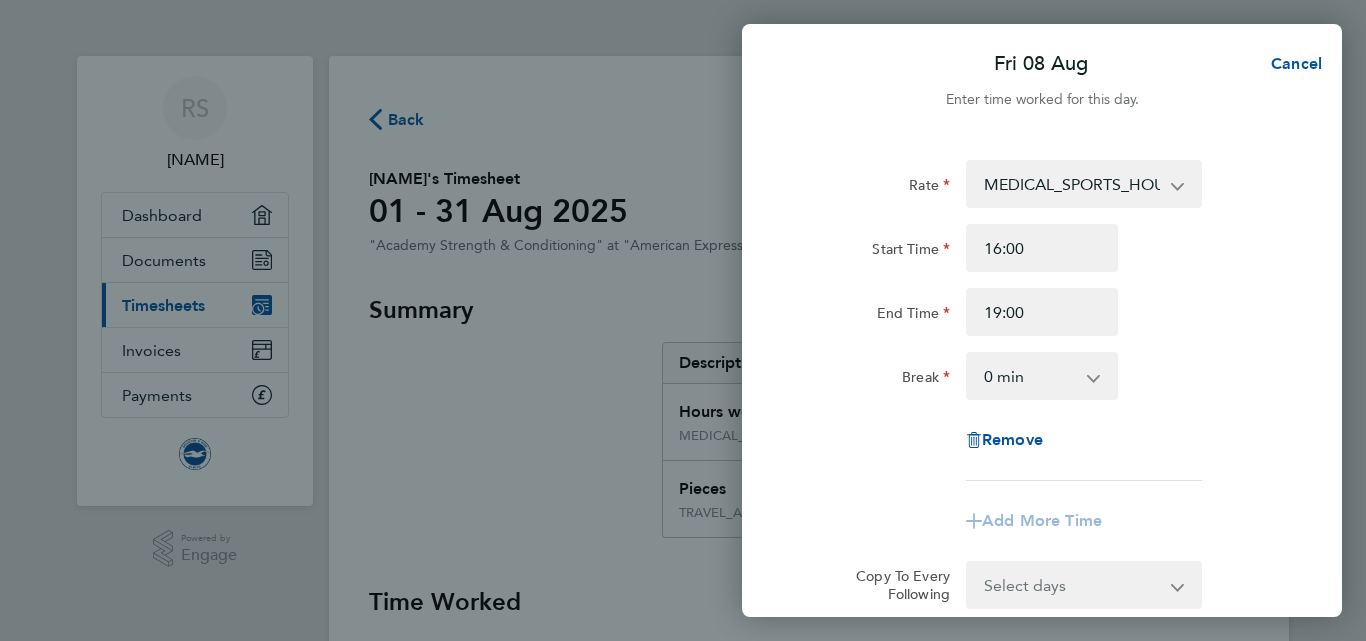 click on "Rate  MEDICAL_SPORTS_HOURS - 17.47   TRAVEL_ALLOWANCE_15 - 15.00
Start Time 16:00 End Time 19:00 Break  0 min   15 min   30 min   45 min   60 min   75 min   90 min
Remove" 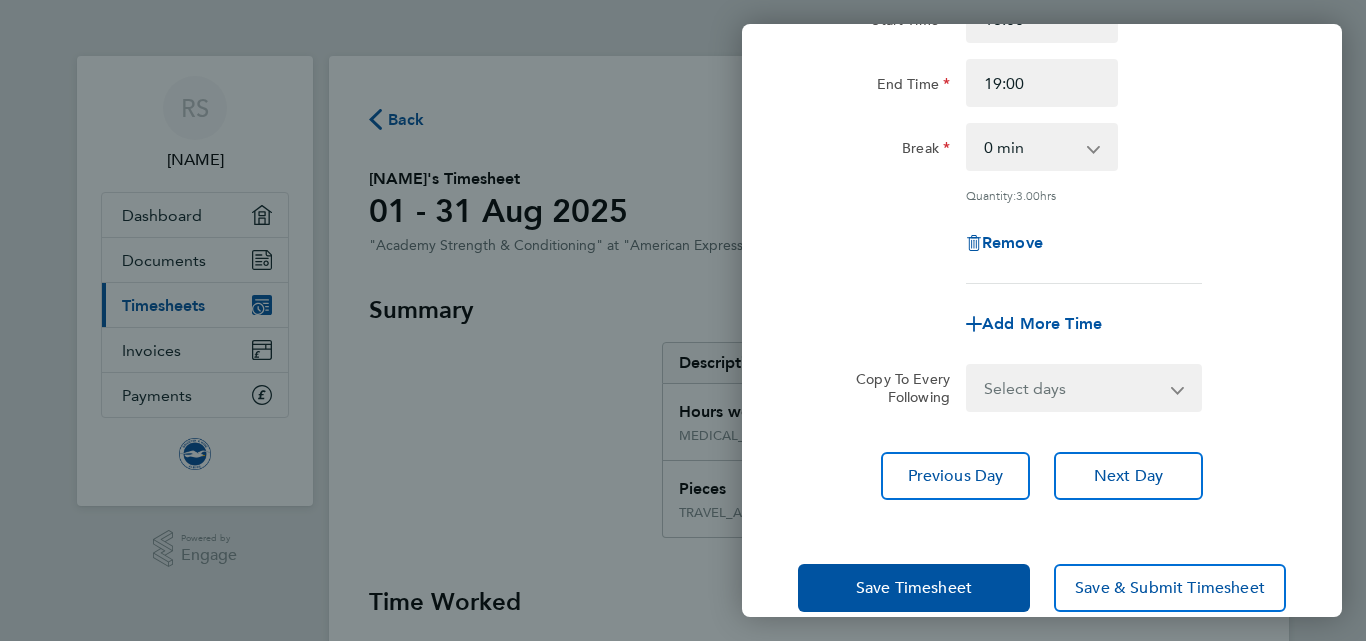 scroll, scrollTop: 262, scrollLeft: 0, axis: vertical 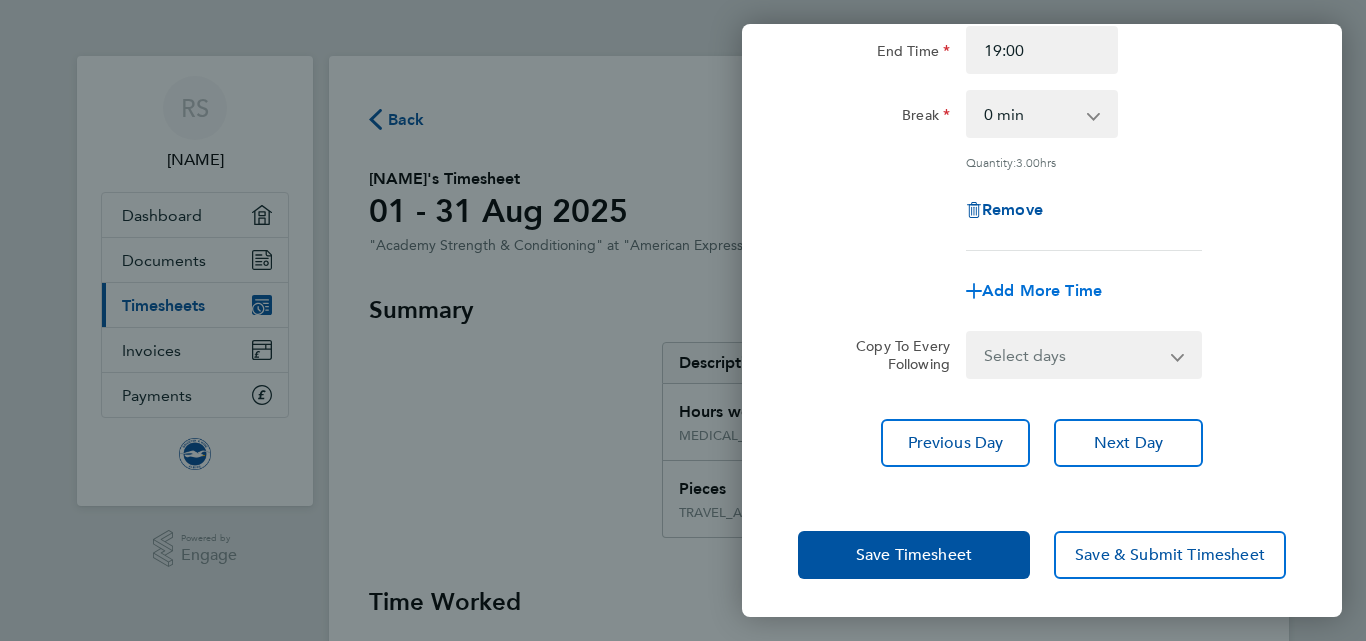 click on "Add More Time" 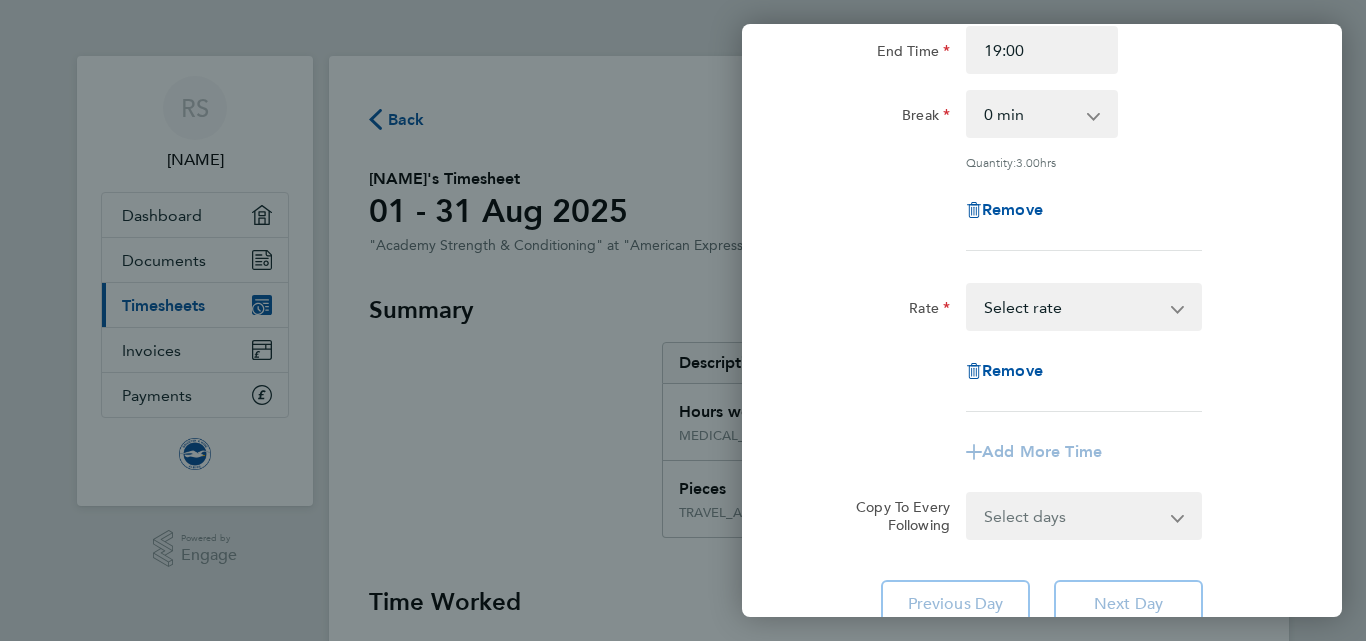 click on "TRAVEL_ALLOWANCE_15 - 15.00   MEDICAL_SPORTS_HOURS - 17.47   Select rate" at bounding box center (1072, 307) 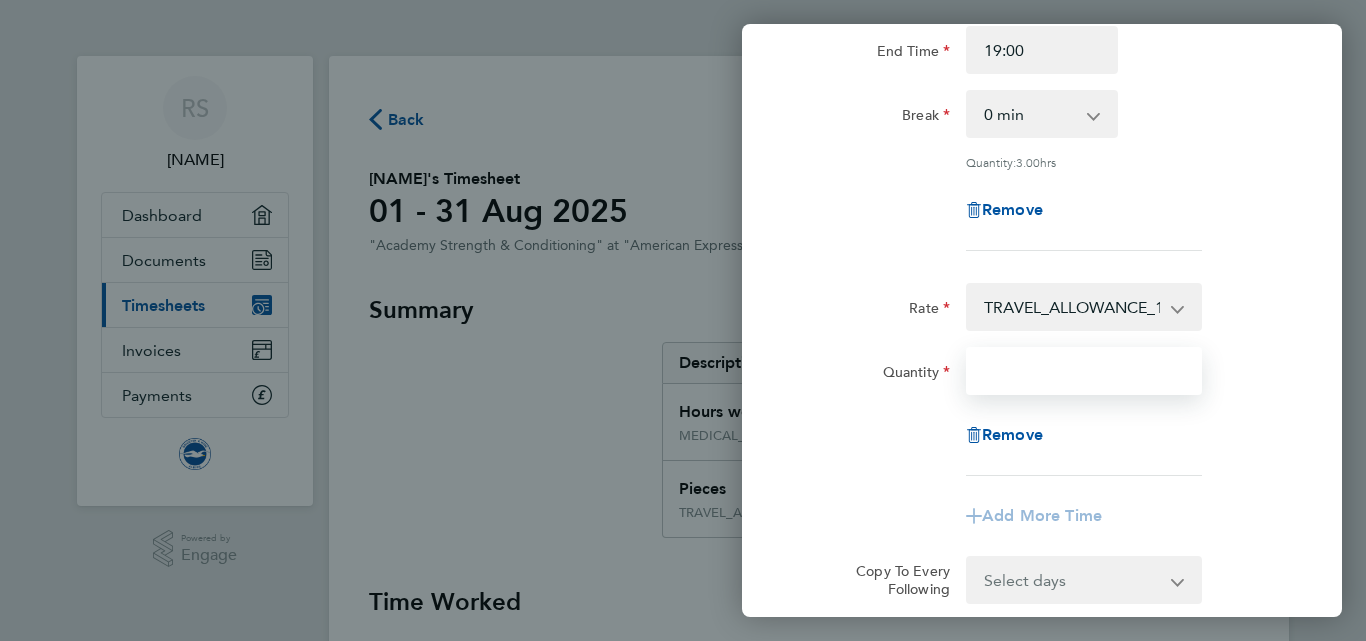click on "Quantity" at bounding box center [1084, 371] 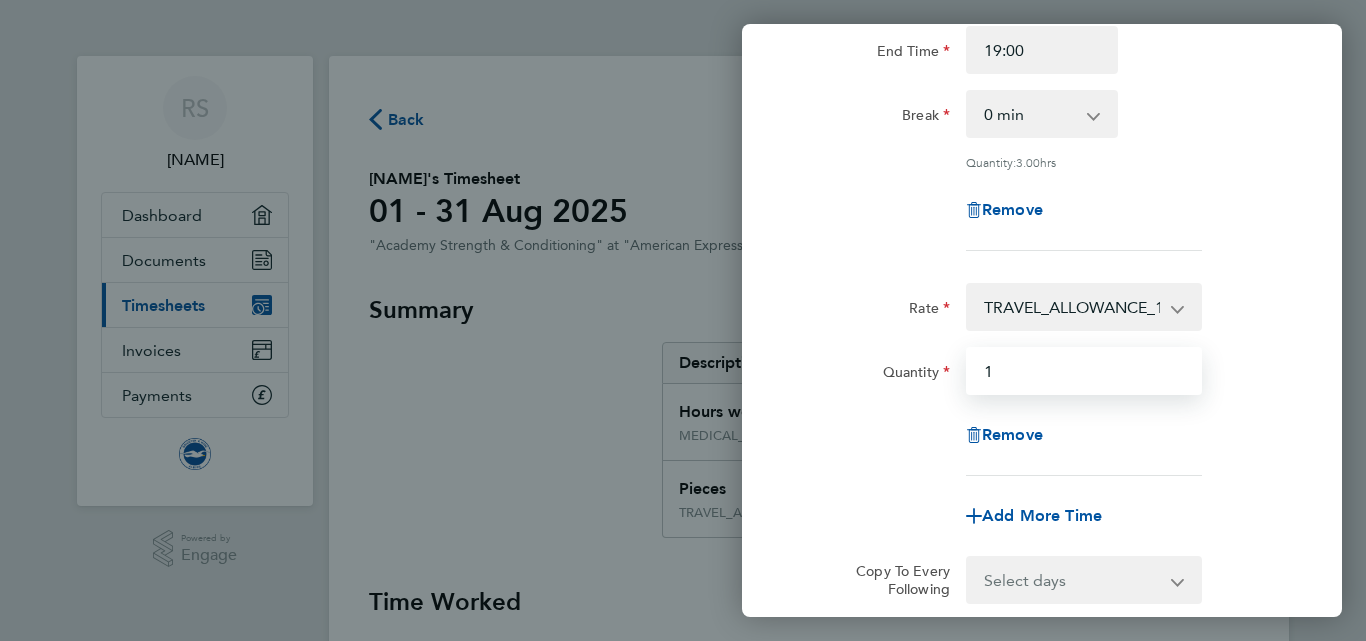 type on "1" 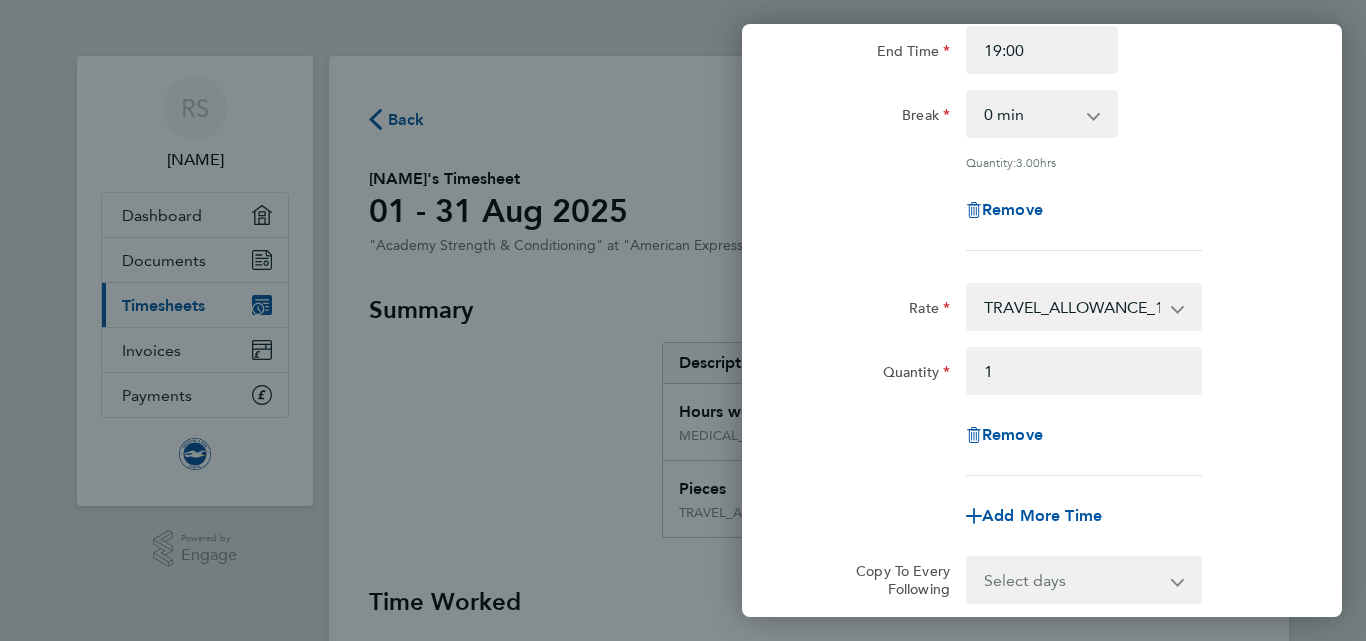 click on "Rate  MEDICAL_SPORTS_HOURS - 17.47   TRAVEL_ALLOWANCE_15 - 15.00
Start Time 16:00 End Time 19:00 Break  0 min   15 min   30 min   45 min   60 min   75 min   90 min
Quantity:  3.00  hrs
Remove  Rate  TRAVEL_ALLOWANCE_15 - 15.00   MEDICAL_SPORTS_HOURS - 17.47
Quantity 1
Remove
Add More Time  Copy To Every Following  Select days   Day   Weekday (Mon-Fri)   Weekend (Sat-Sun)   Monday   Tuesday   Wednesday   Thursday   Friday   Saturday   Sunday
Previous Day   Next Day" 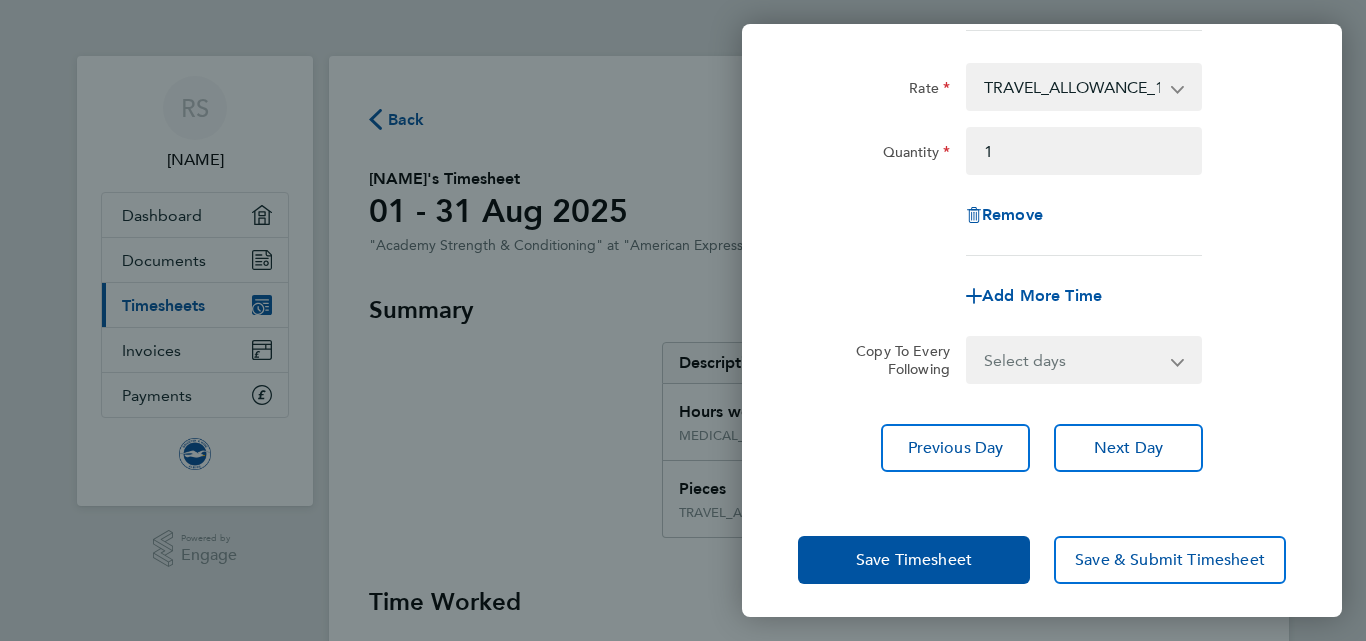scroll, scrollTop: 487, scrollLeft: 0, axis: vertical 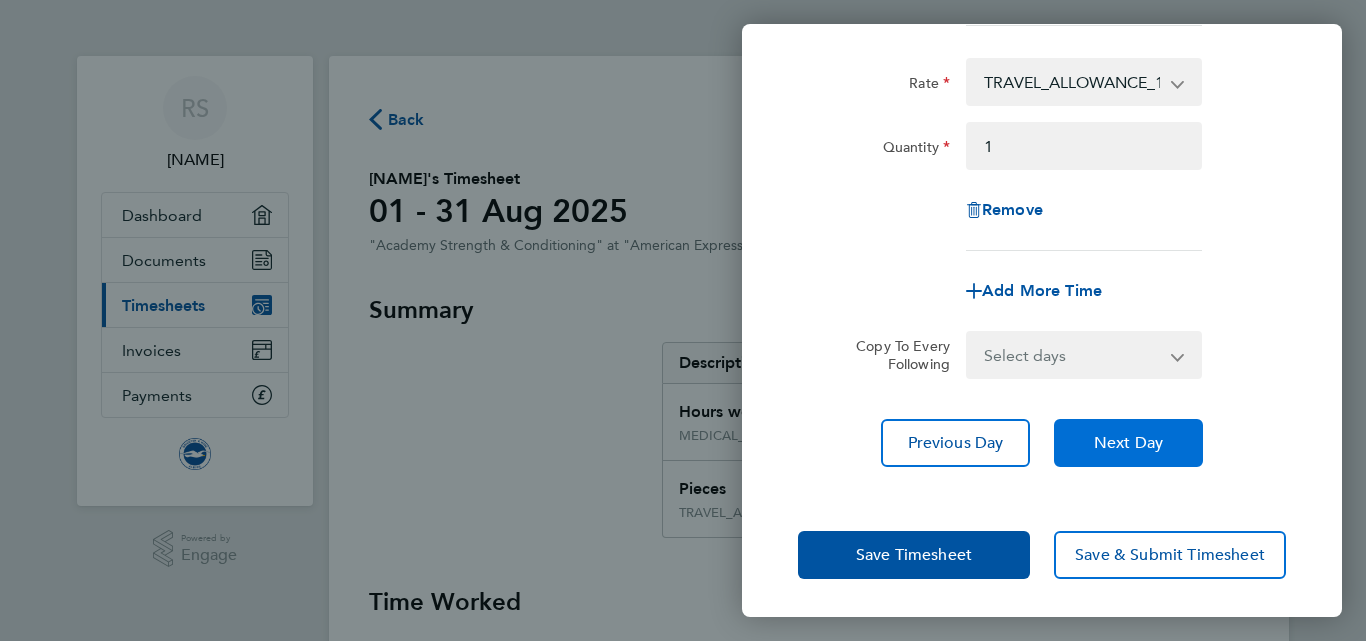 click on "Next Day" 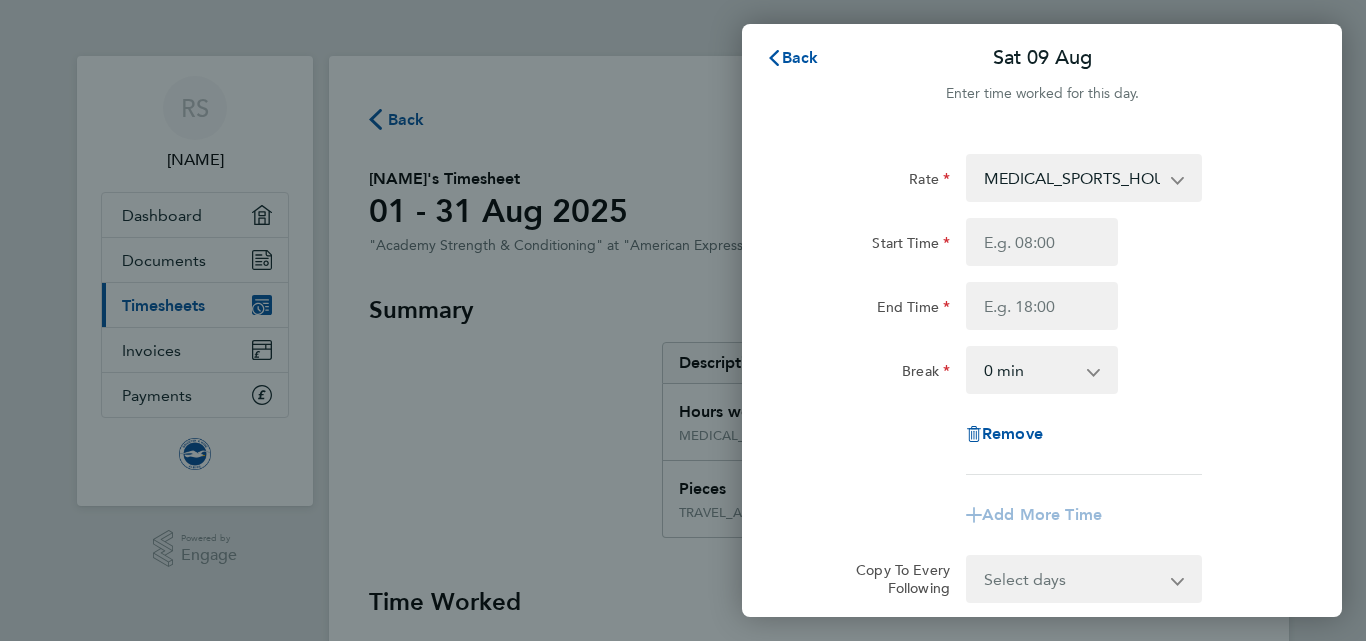 scroll, scrollTop: 0, scrollLeft: 0, axis: both 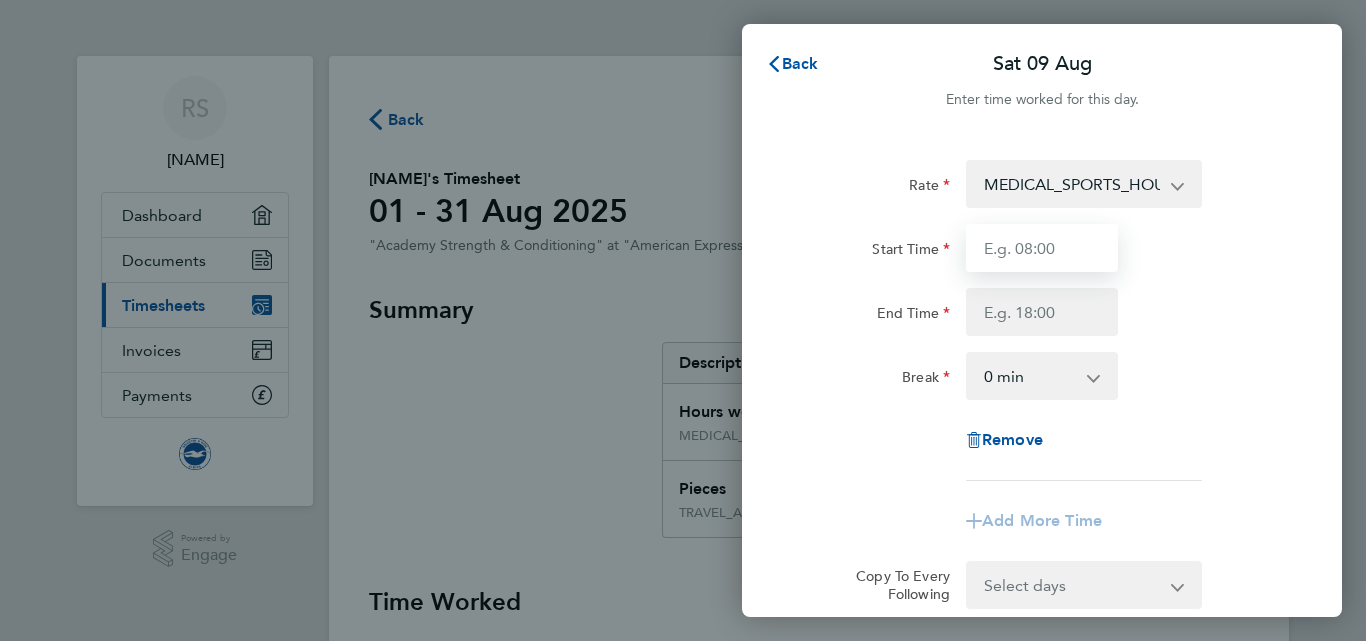 click on "Start Time" at bounding box center [1042, 248] 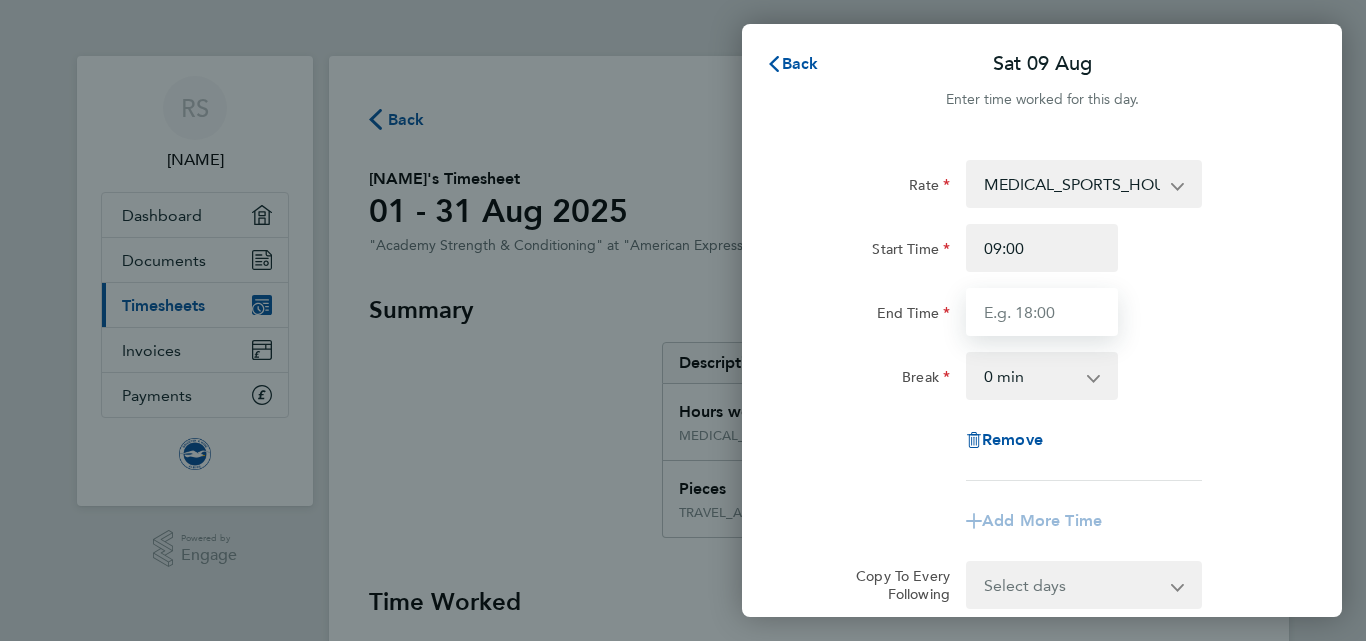 click on "End Time" at bounding box center [1042, 312] 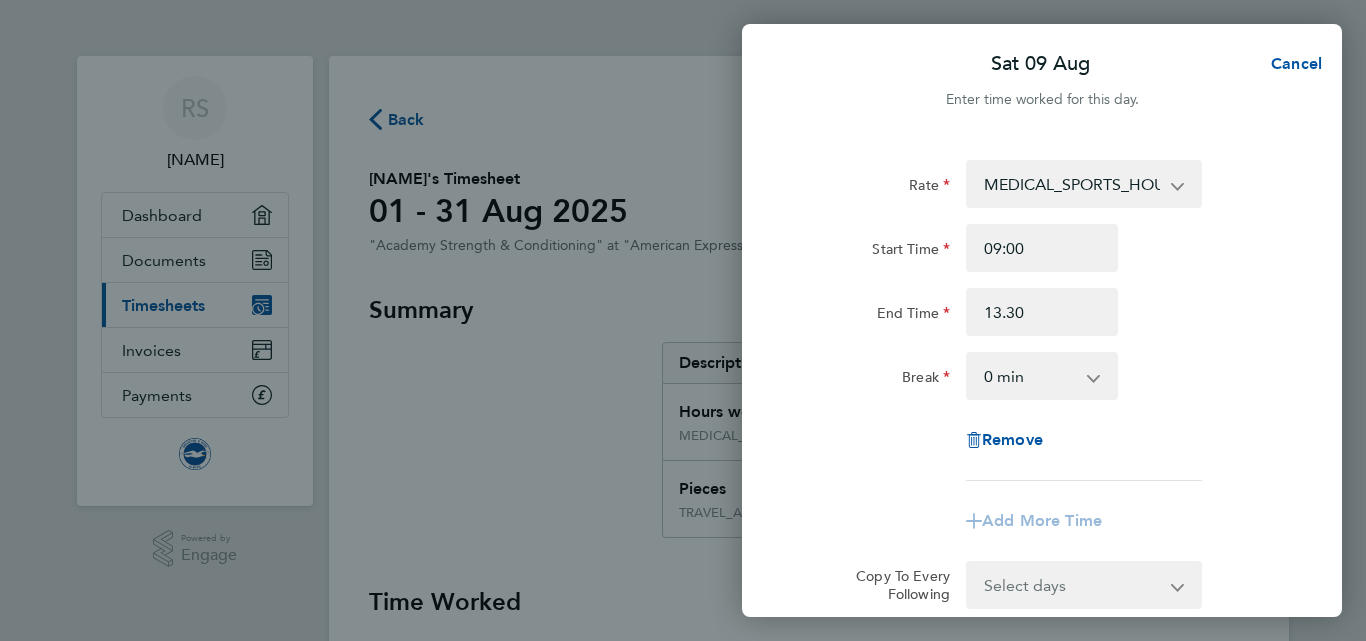 type on "13:30" 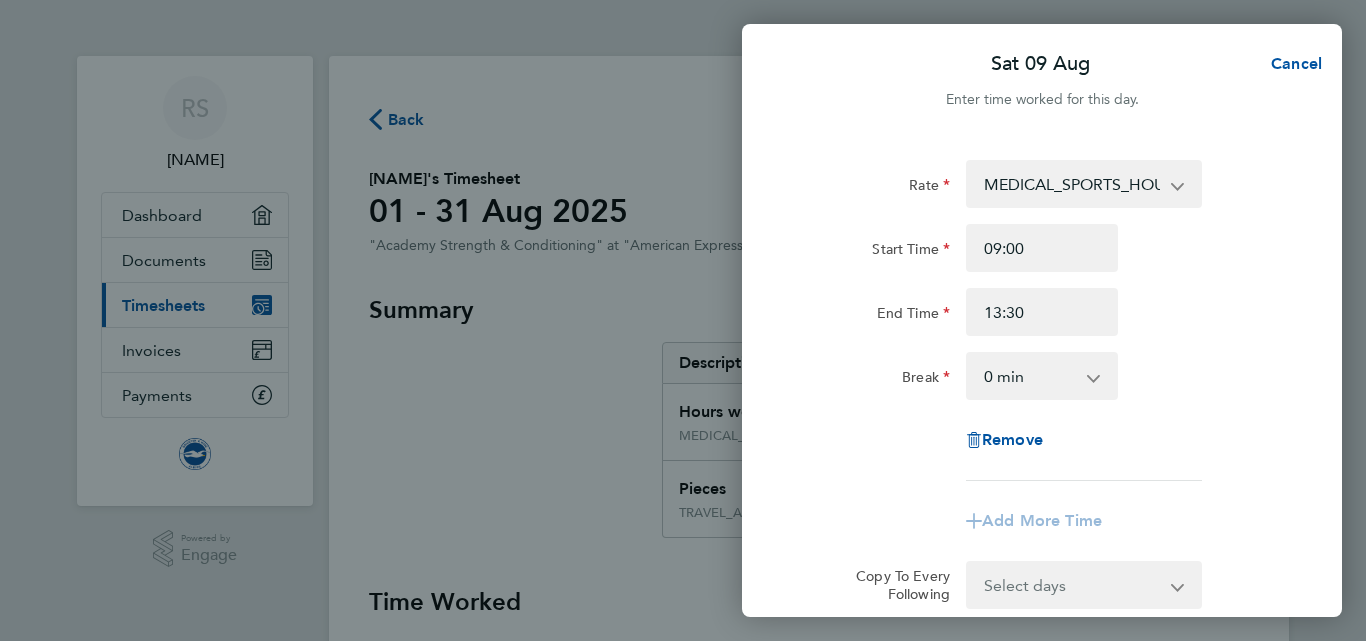 click on "End Time 13:30" 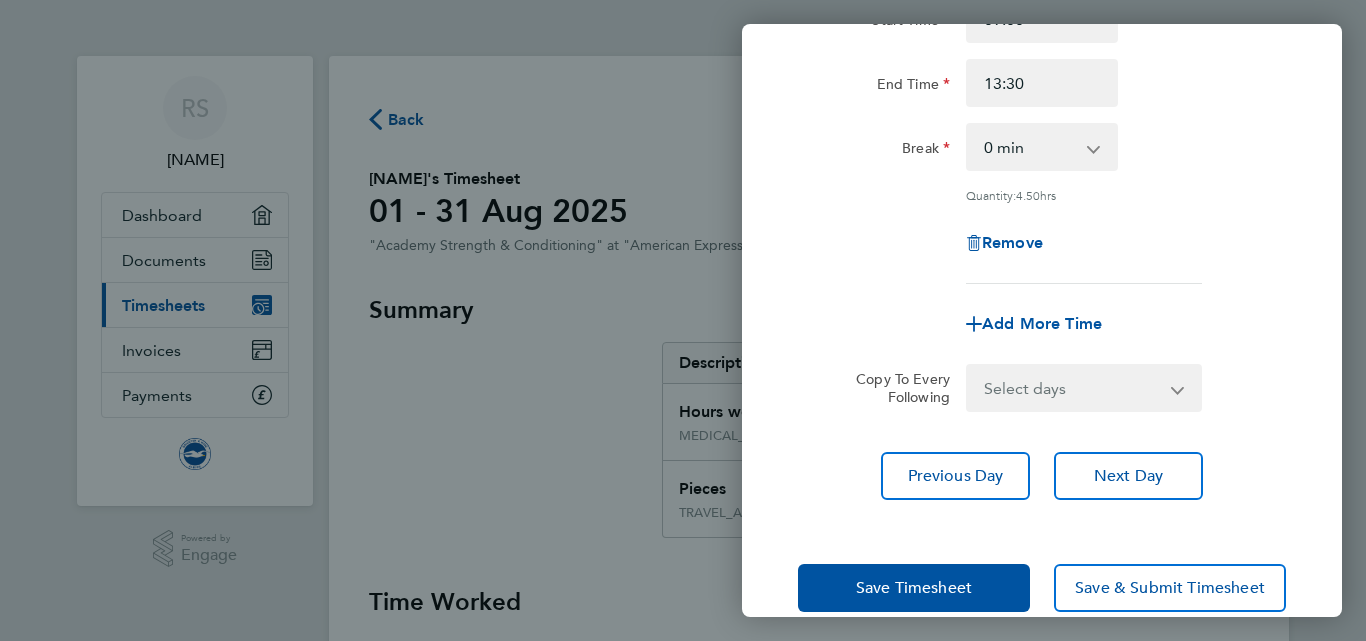scroll, scrollTop: 262, scrollLeft: 0, axis: vertical 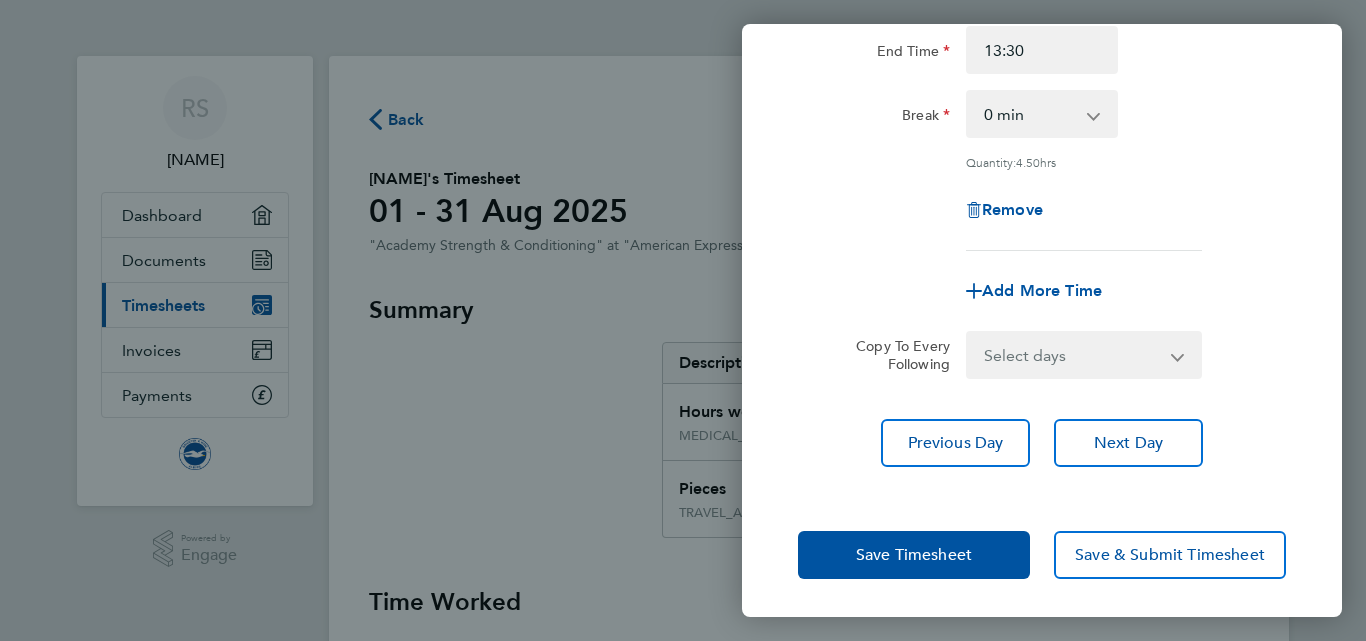 click on "Add More Time" 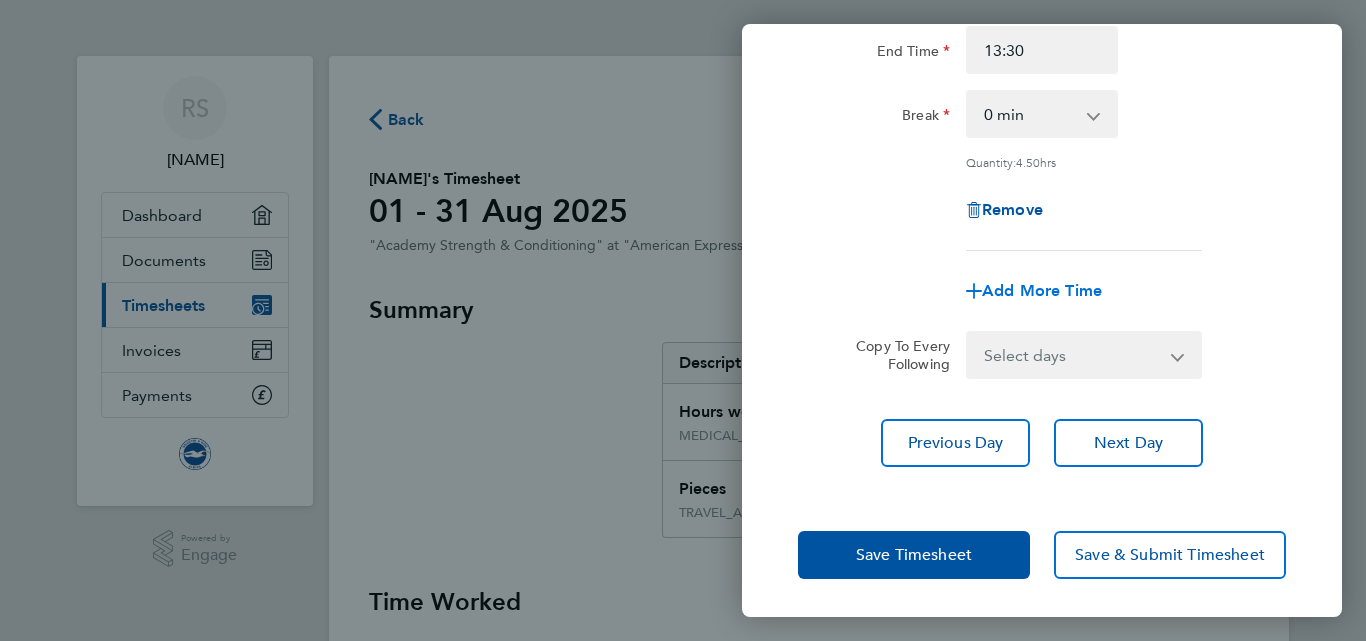click on "Add More Time" 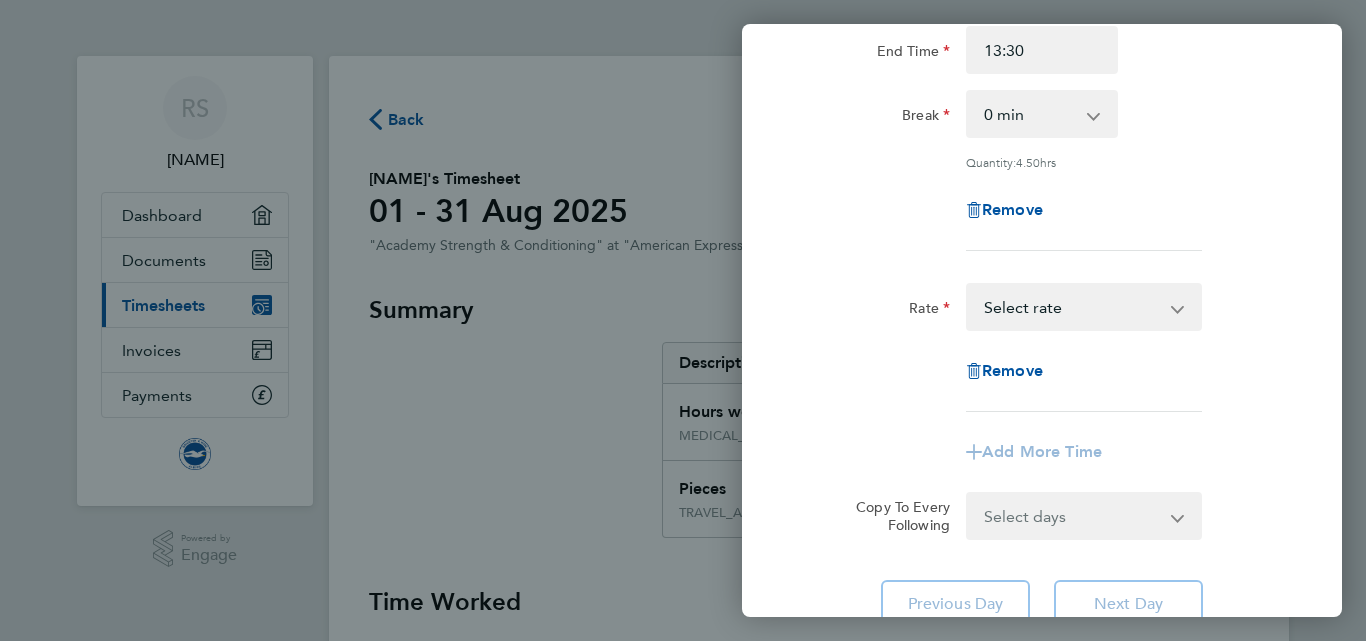 click on "TRAVEL_ALLOWANCE_15 - 15.00   MEDICAL_SPORTS_HOURS - 17.47   Select rate" at bounding box center [1072, 307] 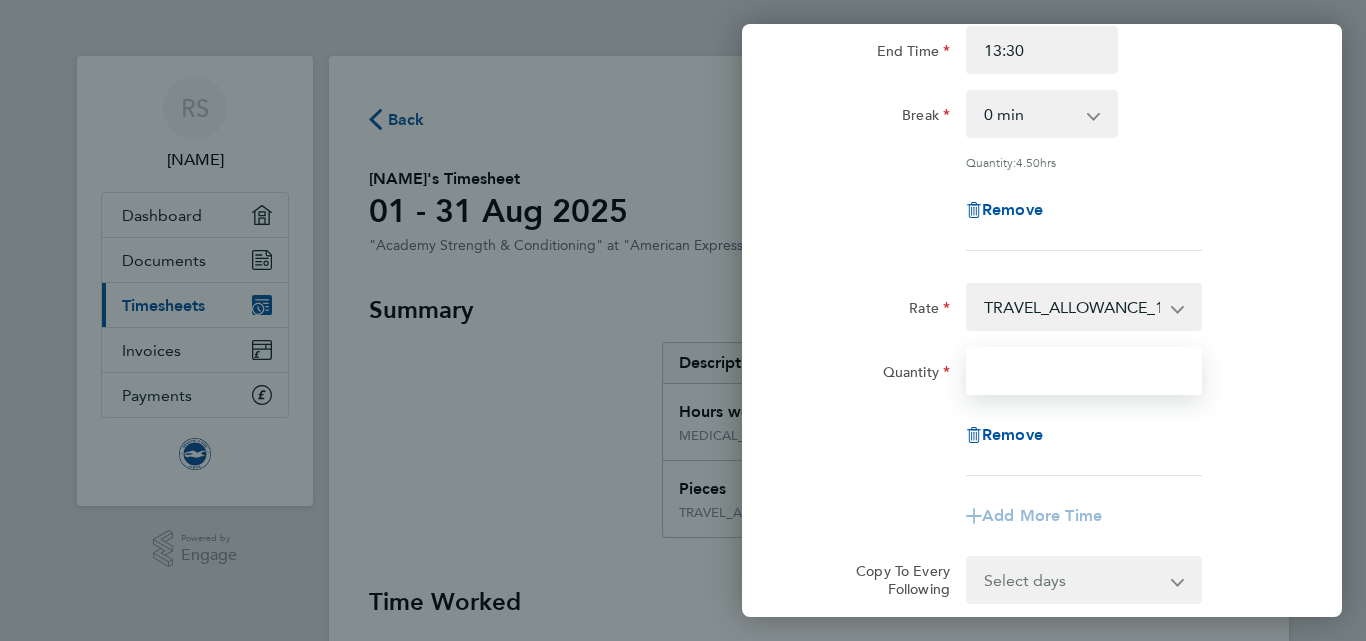 click on "Quantity" at bounding box center [1084, 371] 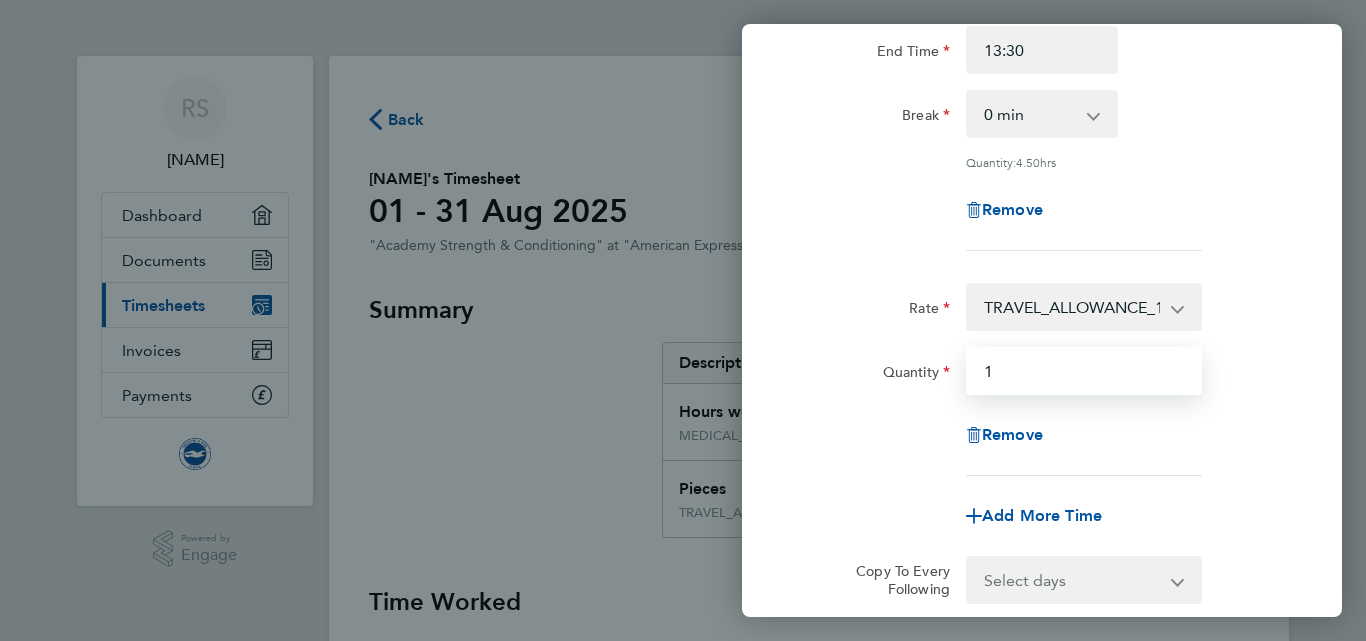 type on "1" 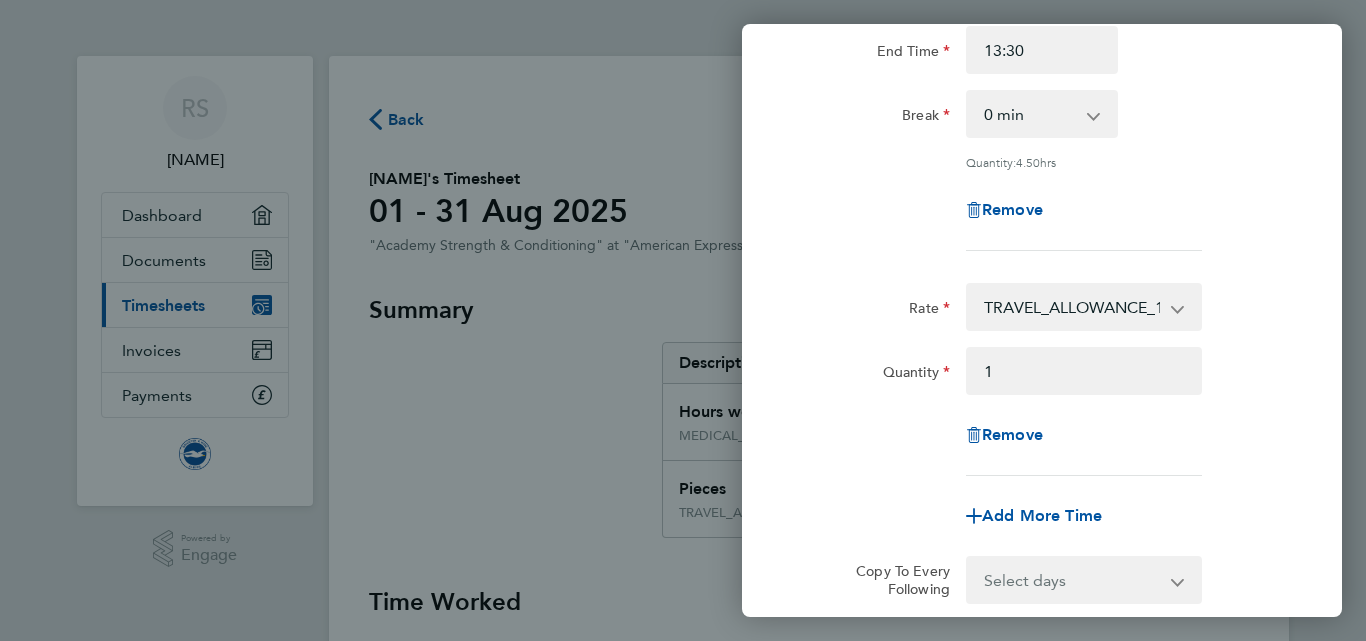 click on "Quantity 1" 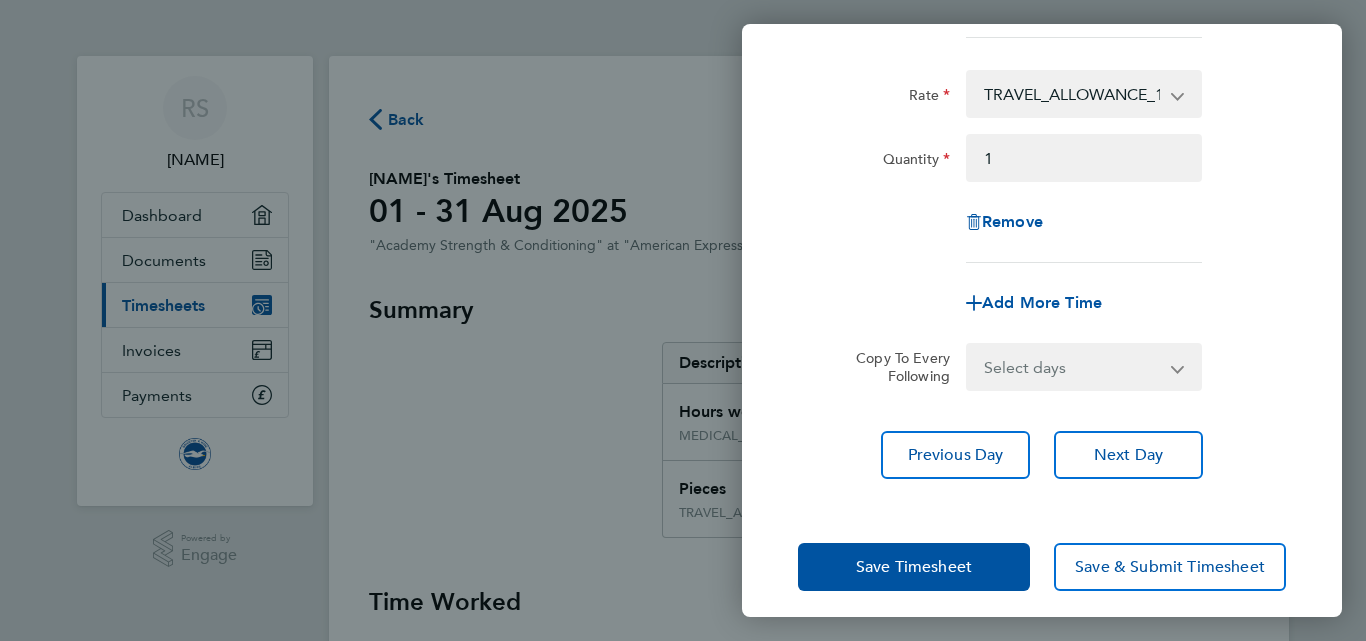 scroll, scrollTop: 487, scrollLeft: 0, axis: vertical 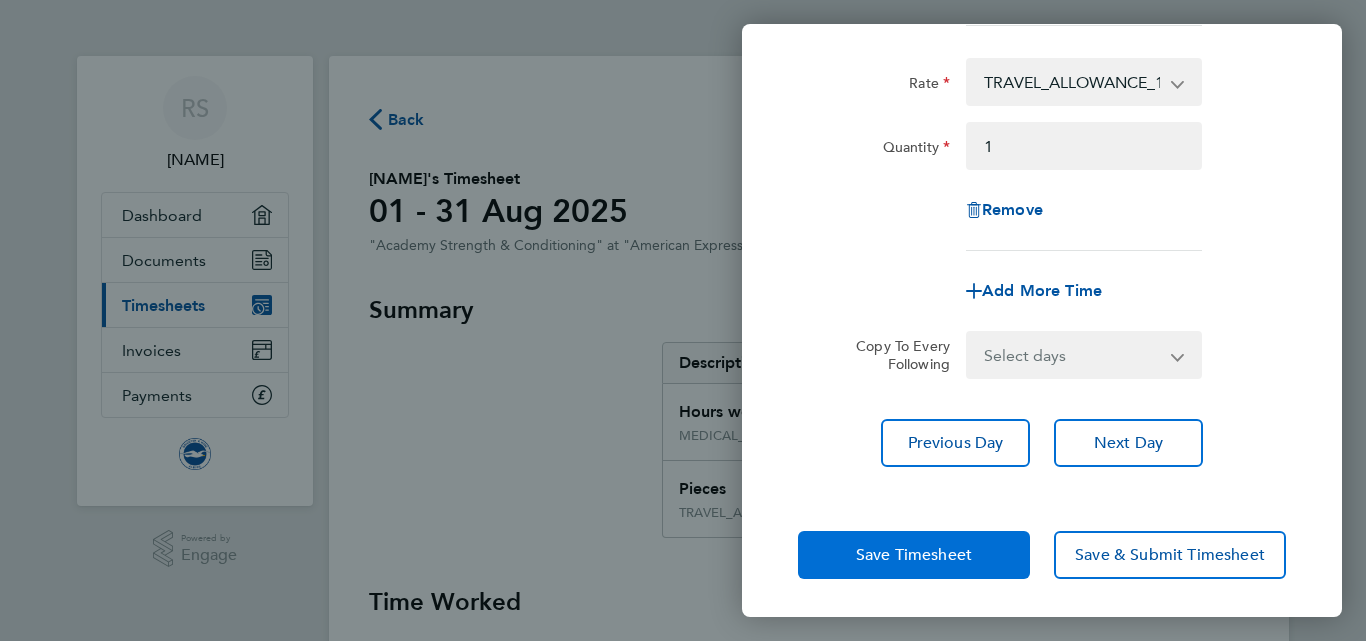 click on "Save Timesheet" 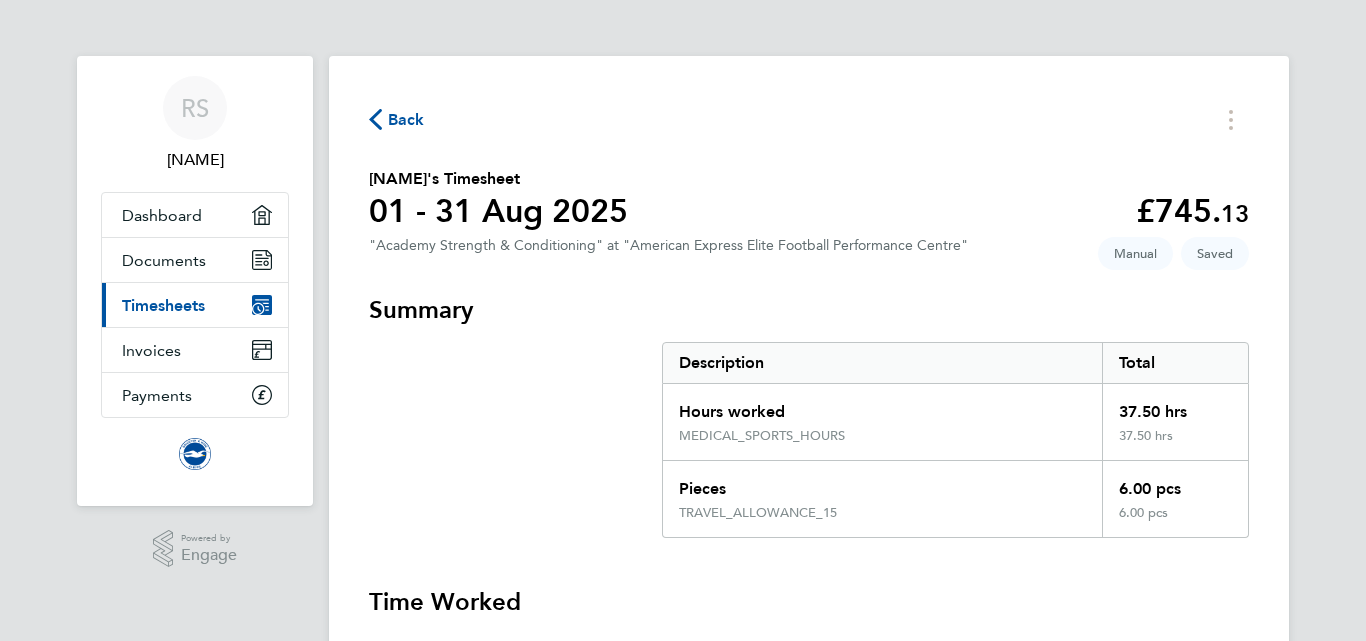 click on "Back
[NAME]'s Timesheet   01 - 31 Aug 2025   £745. 13  "Academy Strength & Conditioning" at "American Express Elite Football Performance Centre"   Saved   Manual   Summary   Description   Total   Hours worked   37.50 hrs   MEDICAL_SPORTS_HOURS   37.50 hrs   Pieces   6.00 pcs   TRAVEL_ALLOWANCE_15   6.00 pcs   Time Worked   Fri 01 Aug   Add time for Fri 01 Aug   Add time for Fri 01 Aug   Sat 02 Aug   Add time for Sat 02 Aug   Add time for Sat 02 Aug   Sun 03 Aug   10:30 to 15:30   |   0 min   5.00 hrs   |   MEDICAL_SPORTS_HOURS   (£17.47) =   £87.35   1 piece   TRAVEL_ALLOWANCE_15   (£15.00) =   £15.00   Edit   Mon 04 Aug   16:00 to 19:00   |   0 min   3.00 hrs   |   MEDICAL_SPORTS_HOURS   (£17.47) =   £52.41   1 piece   TRAVEL_ALLOWANCE_15   (£15.00) =   £15.00   Edit   Tue 05 Aug   08:30 to 19:00   |   0 min   10.50 hrs   |   MEDICAL_SPORTS_HOURS   (£17.47) =   £183.44   Edit   Wed 06 Aug   16:00 to 19:00   |   0 min   3.00 hrs   |   MEDICAL_SPORTS_HOURS   (£17.47) =   |" 